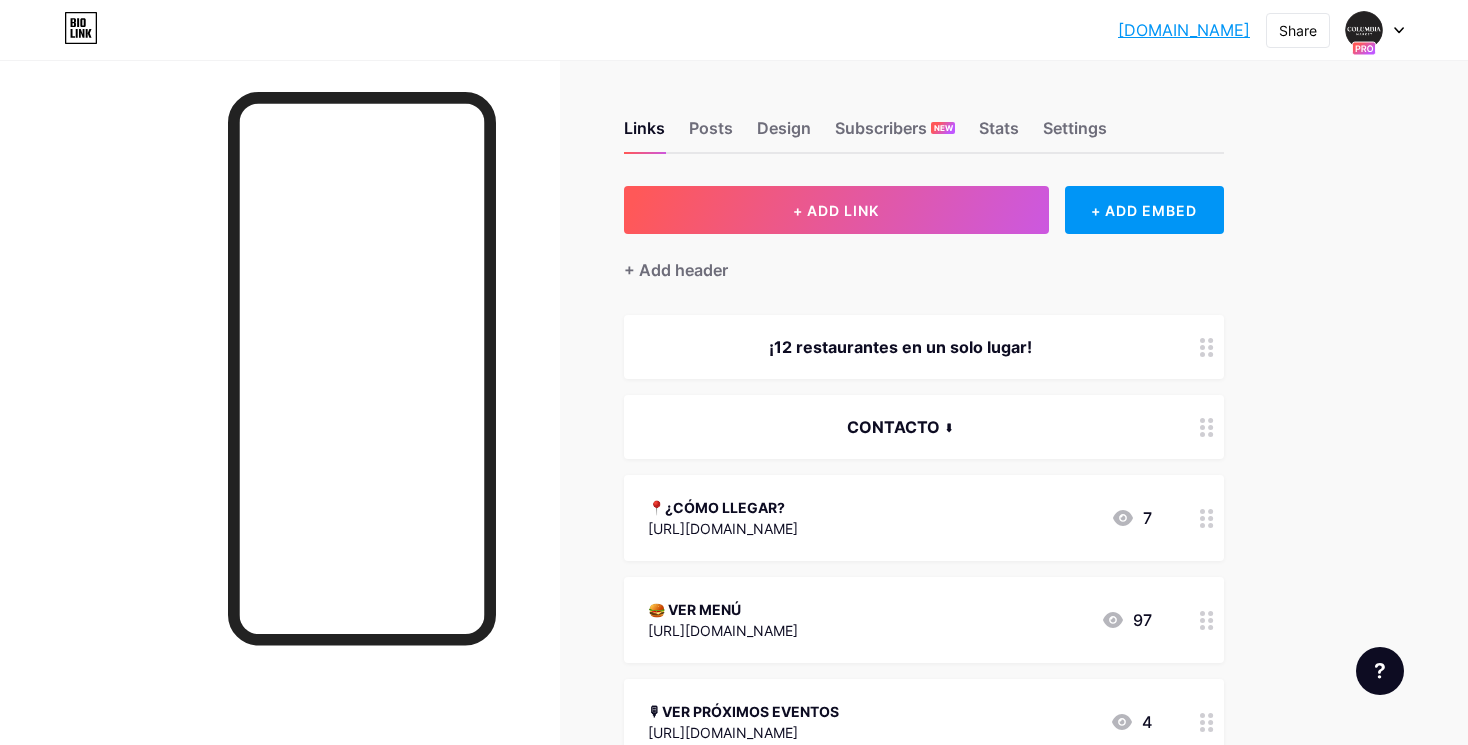 scroll, scrollTop: 0, scrollLeft: 0, axis: both 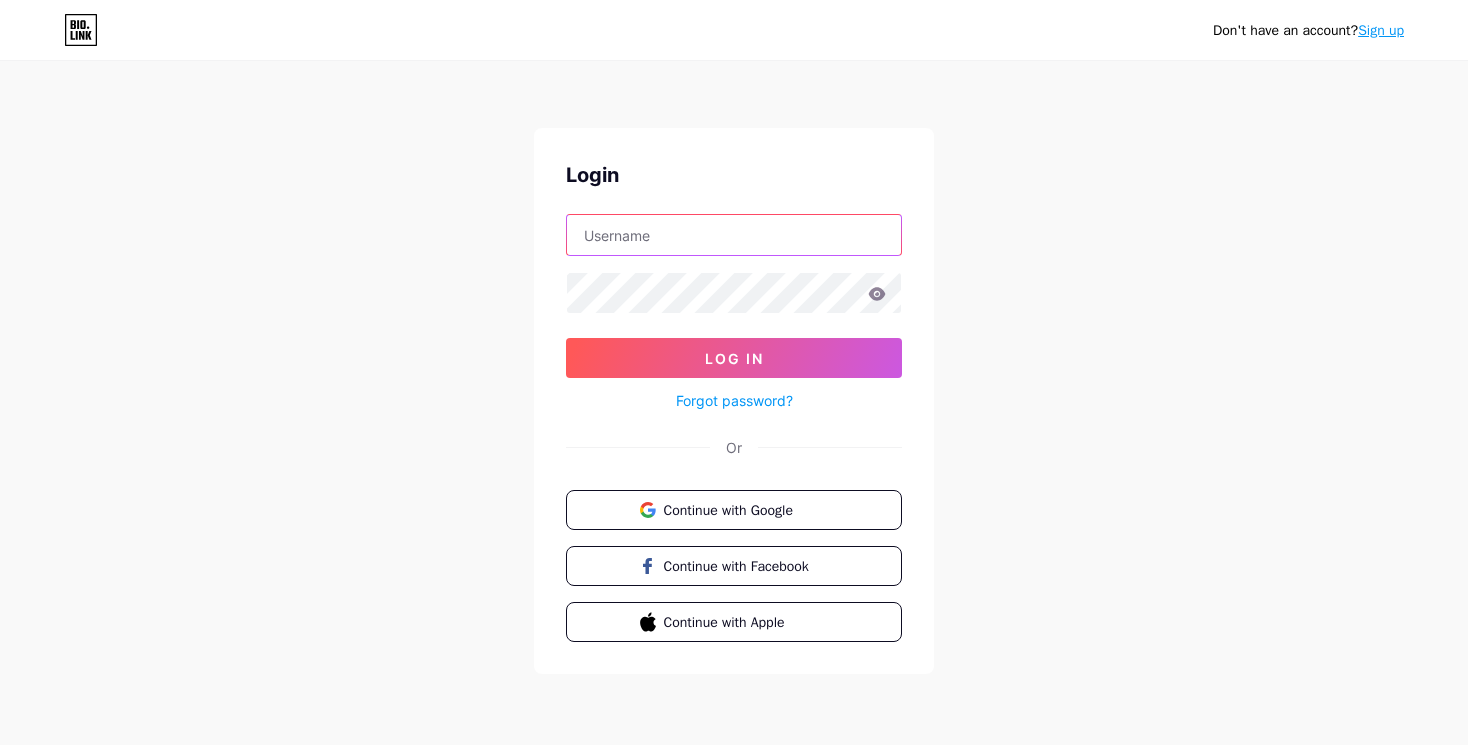 click at bounding box center (734, 235) 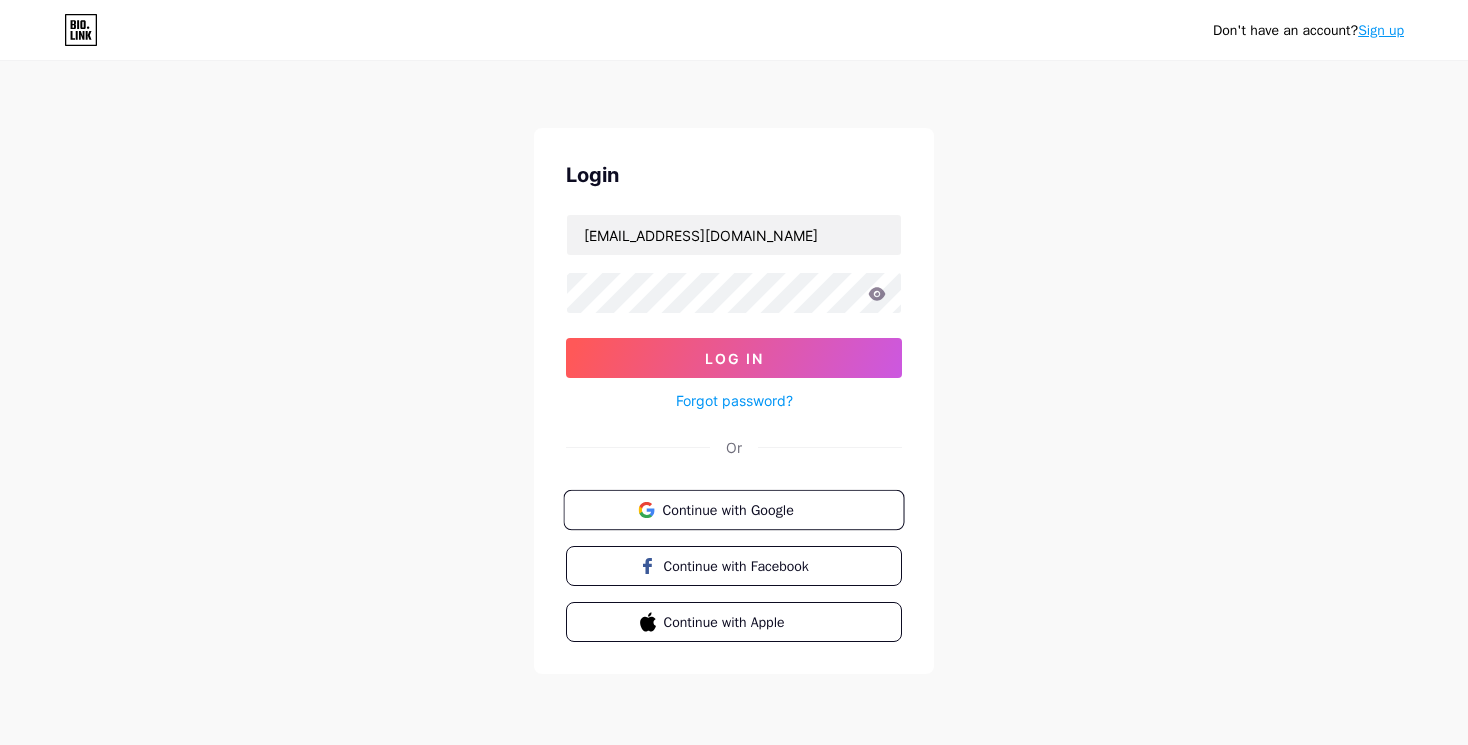 click on "Continue with Google" at bounding box center (745, 509) 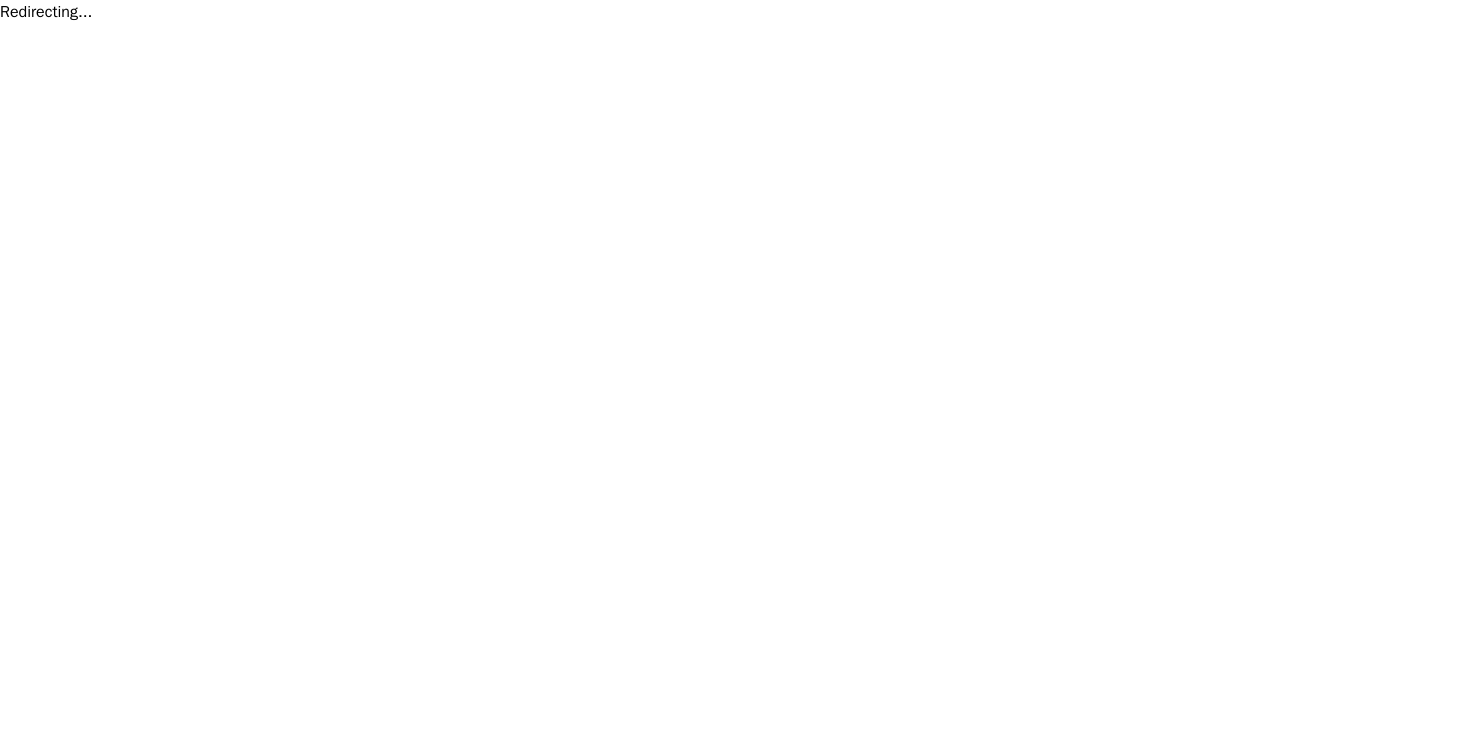 scroll, scrollTop: 0, scrollLeft: 0, axis: both 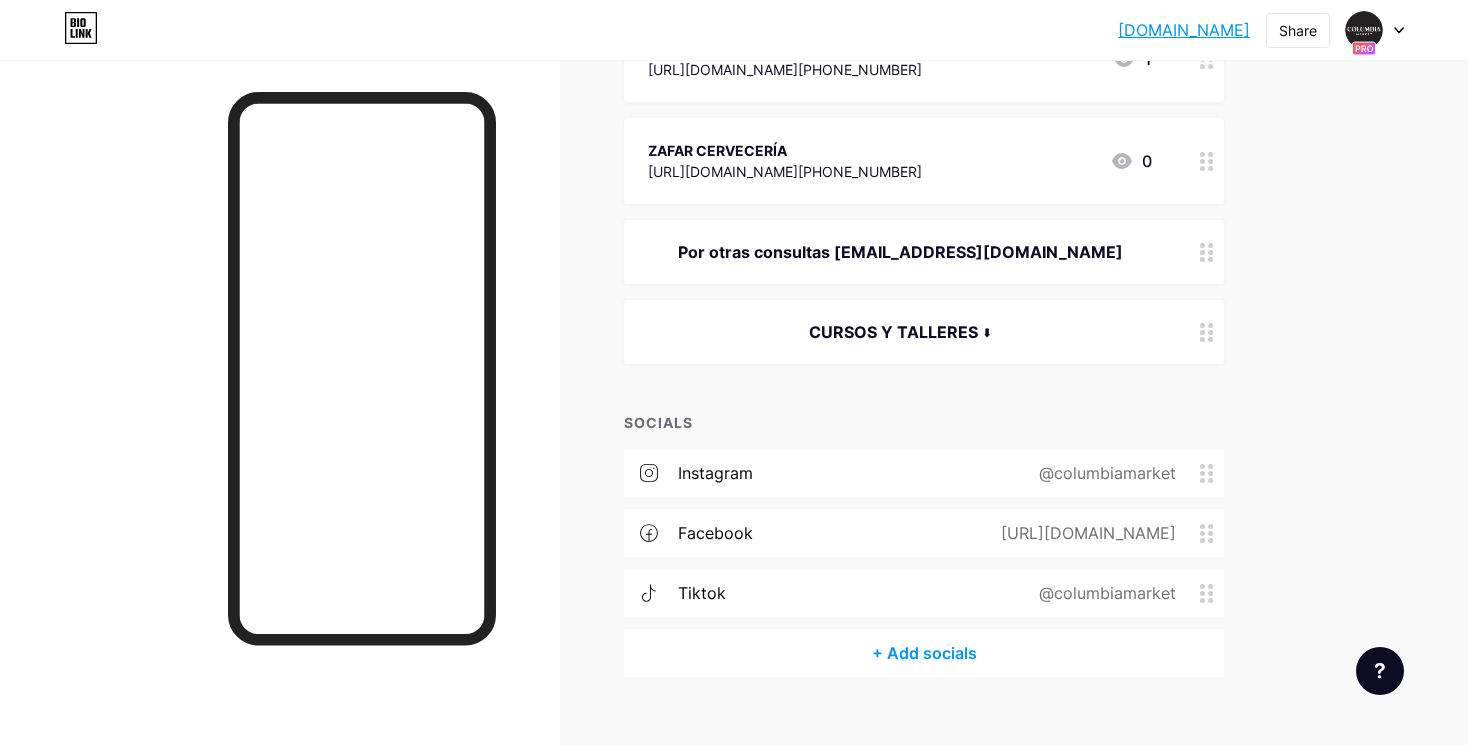 click on "CURSOS Y TALLERES ⬇" at bounding box center (900, 332) 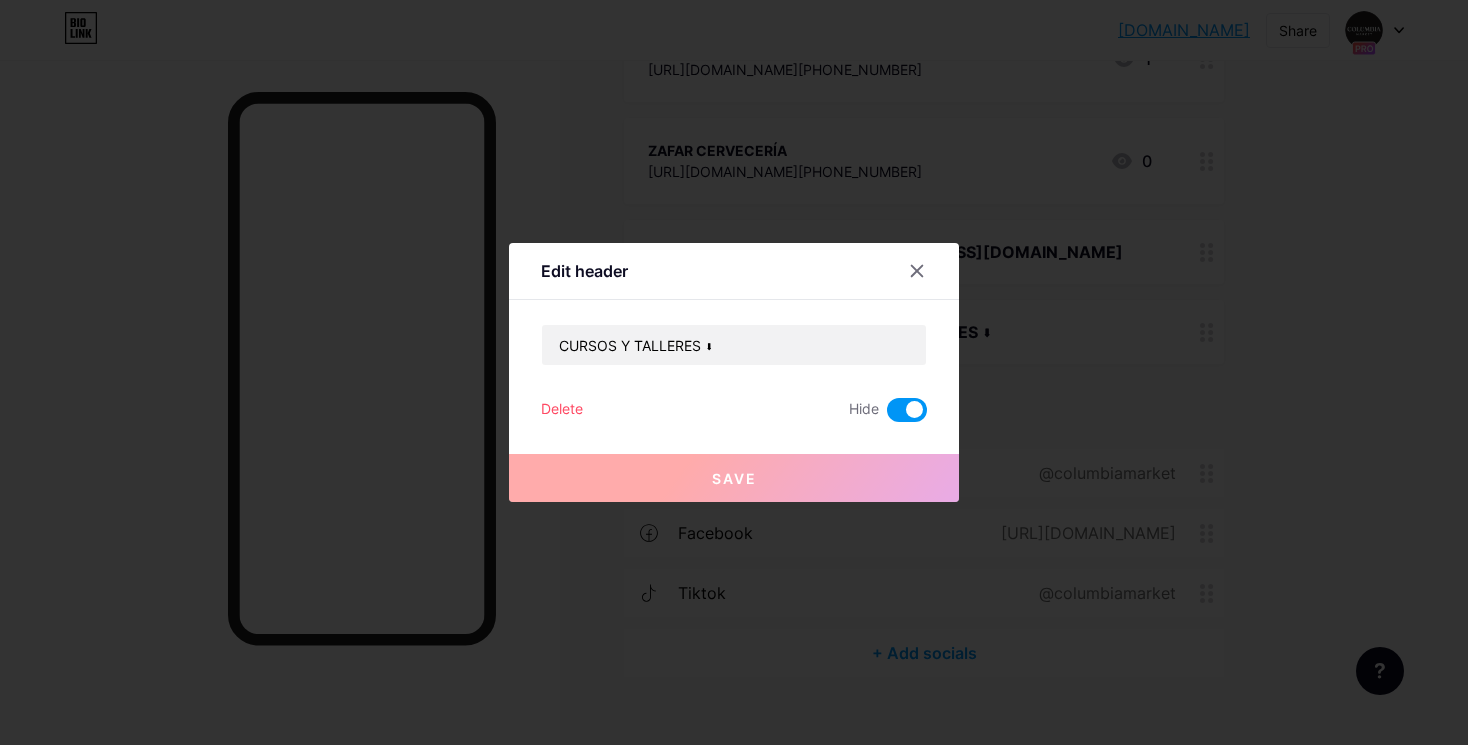 click at bounding box center (907, 410) 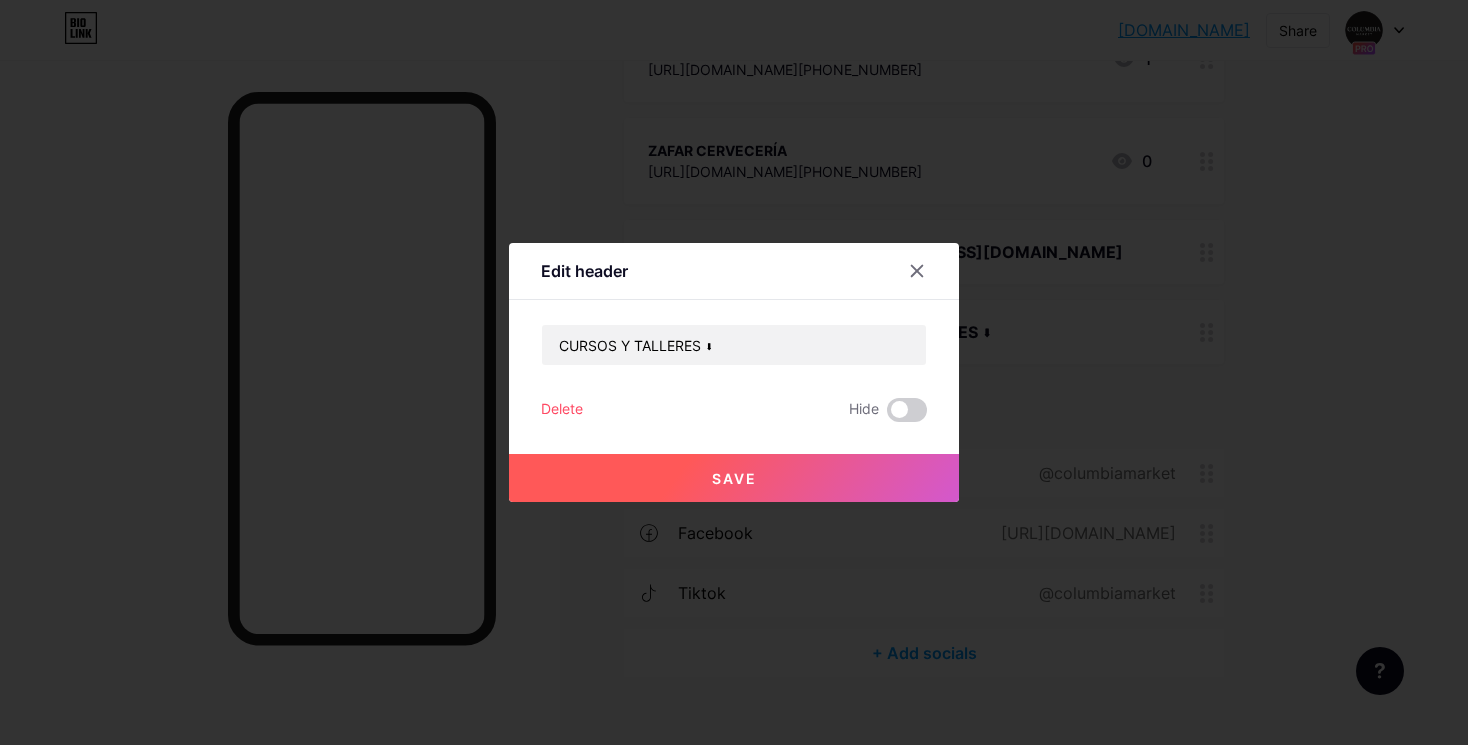 click at bounding box center (734, 372) 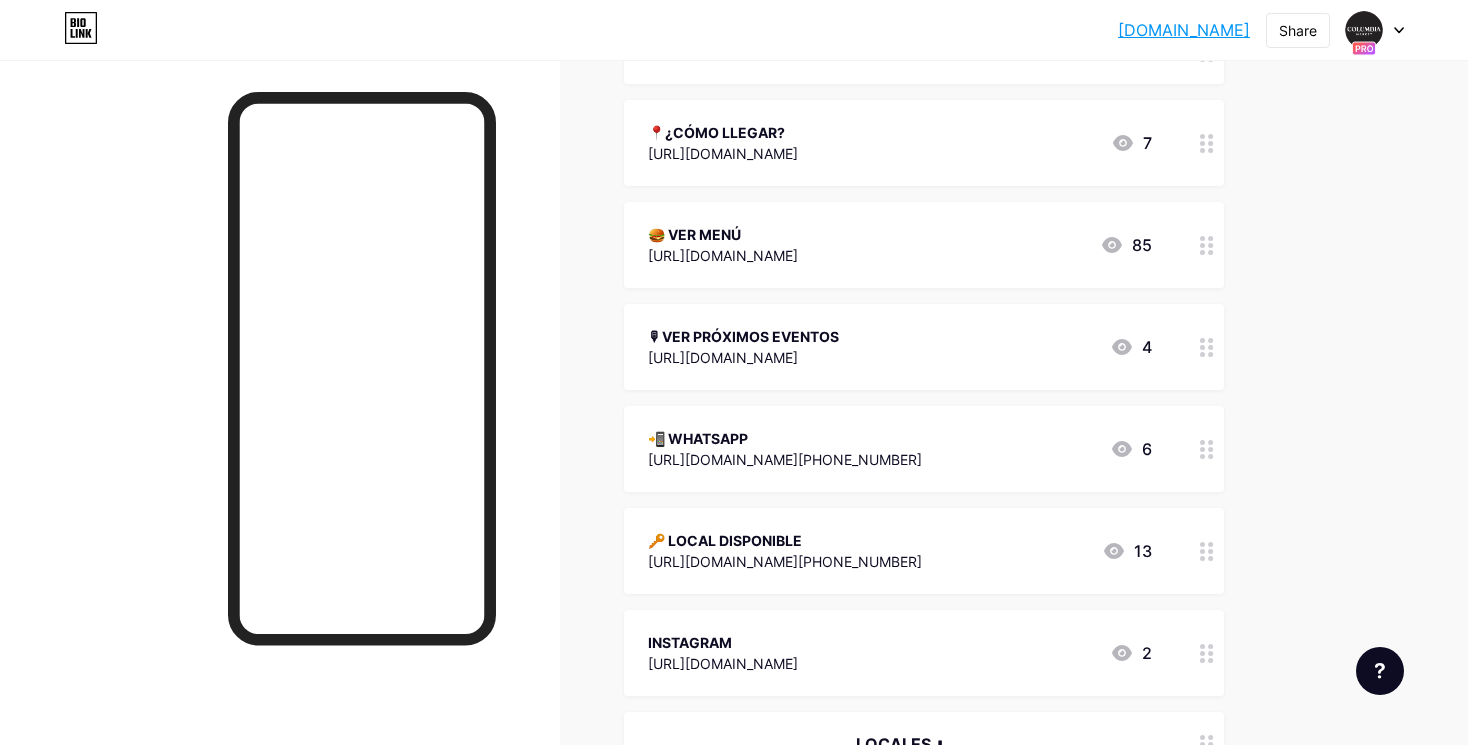 scroll, scrollTop: 135, scrollLeft: 0, axis: vertical 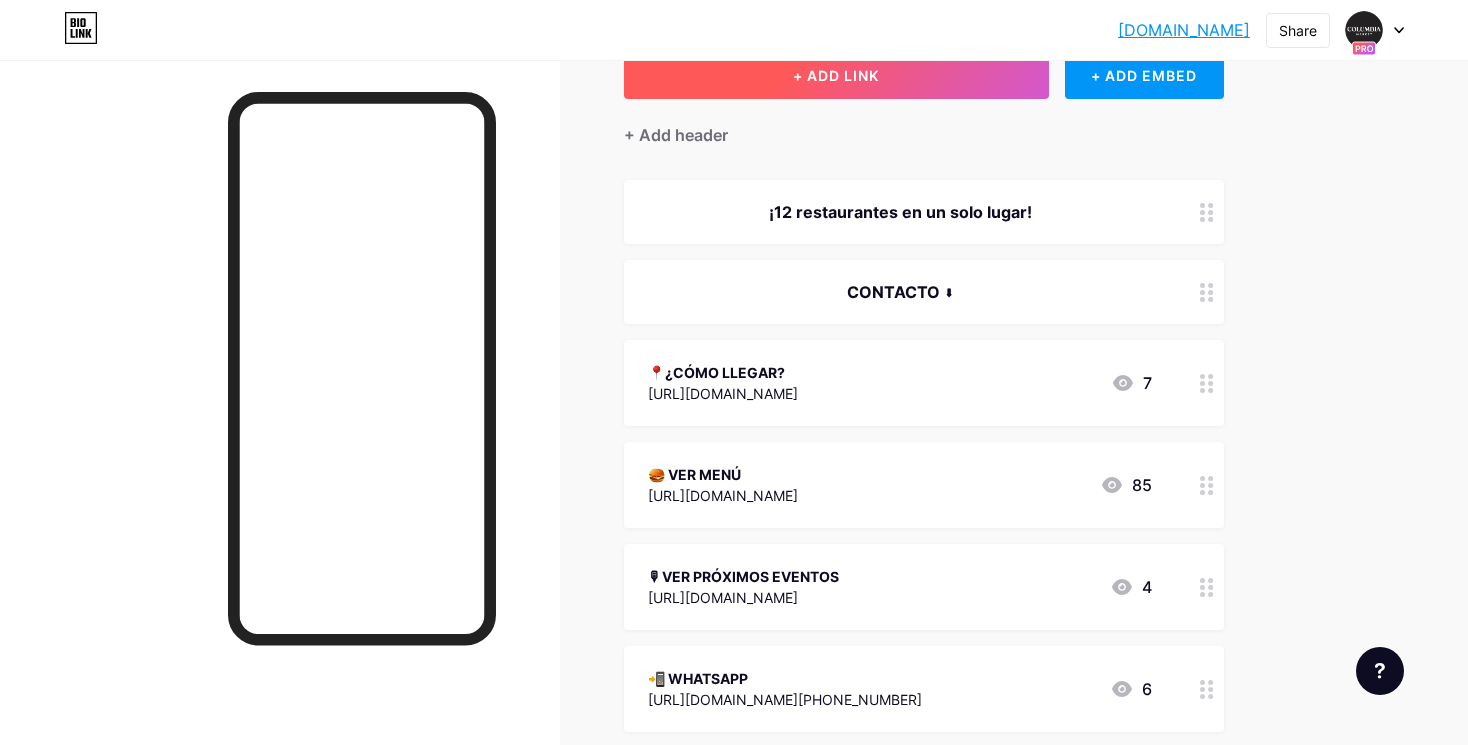 click on "+ ADD LINK" at bounding box center (836, 75) 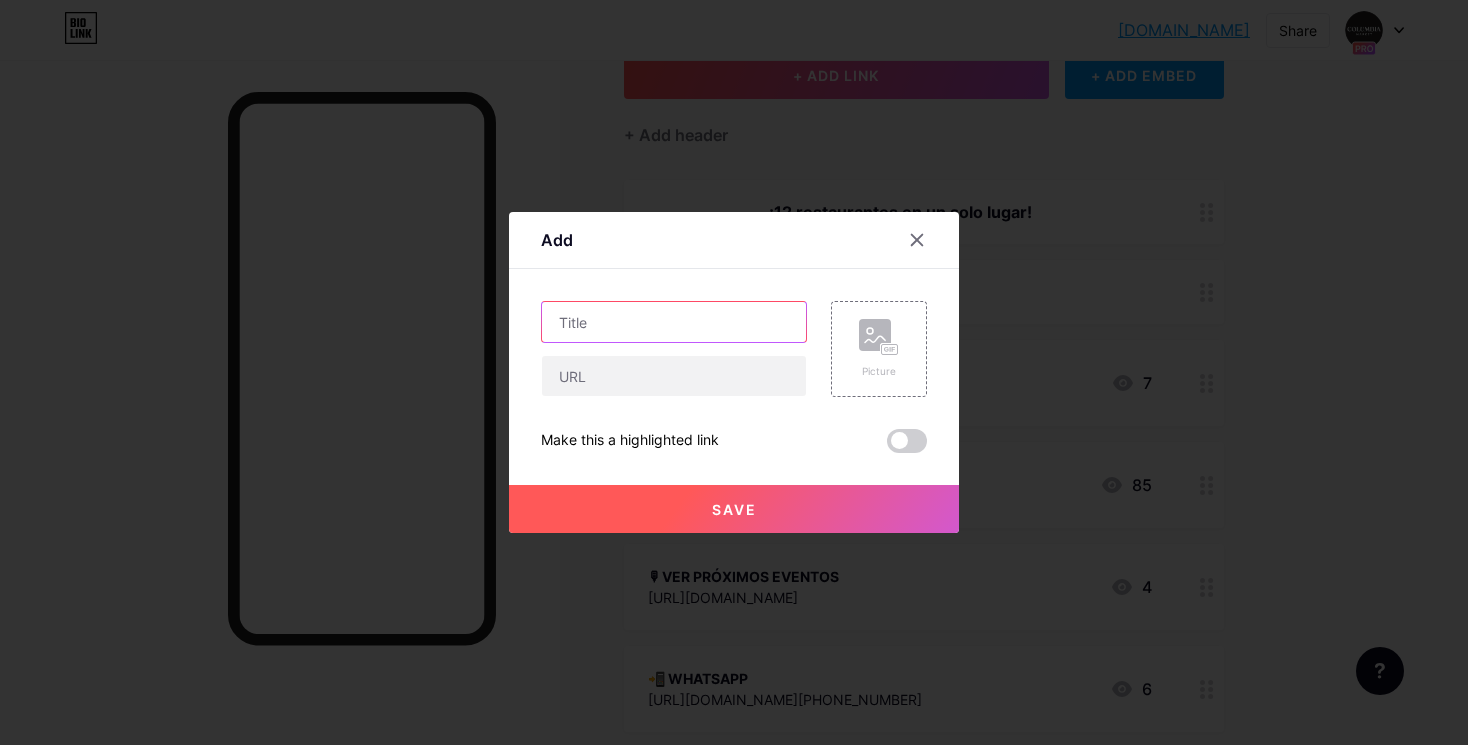 click at bounding box center (674, 322) 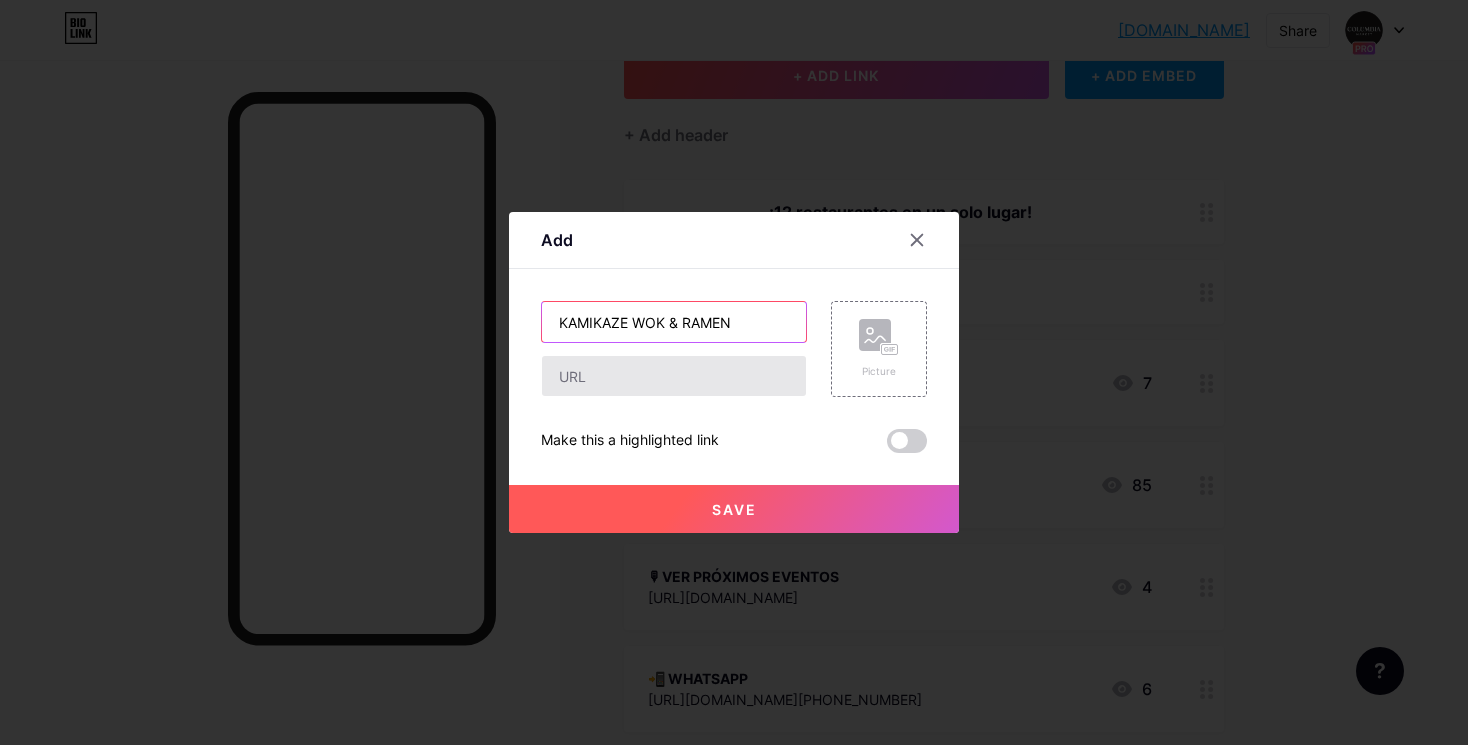 type on "KAMIKAZE WOK & RAMEN" 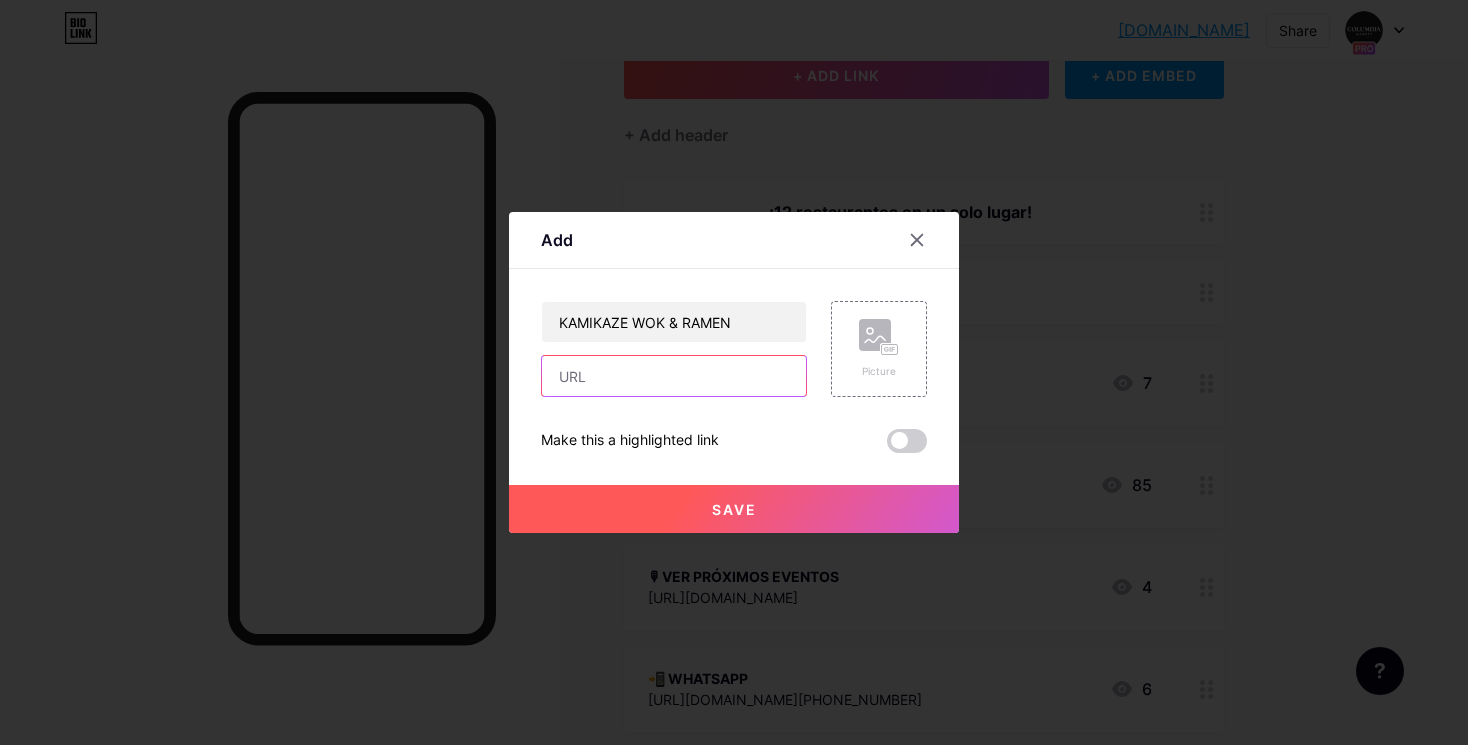 click at bounding box center [674, 376] 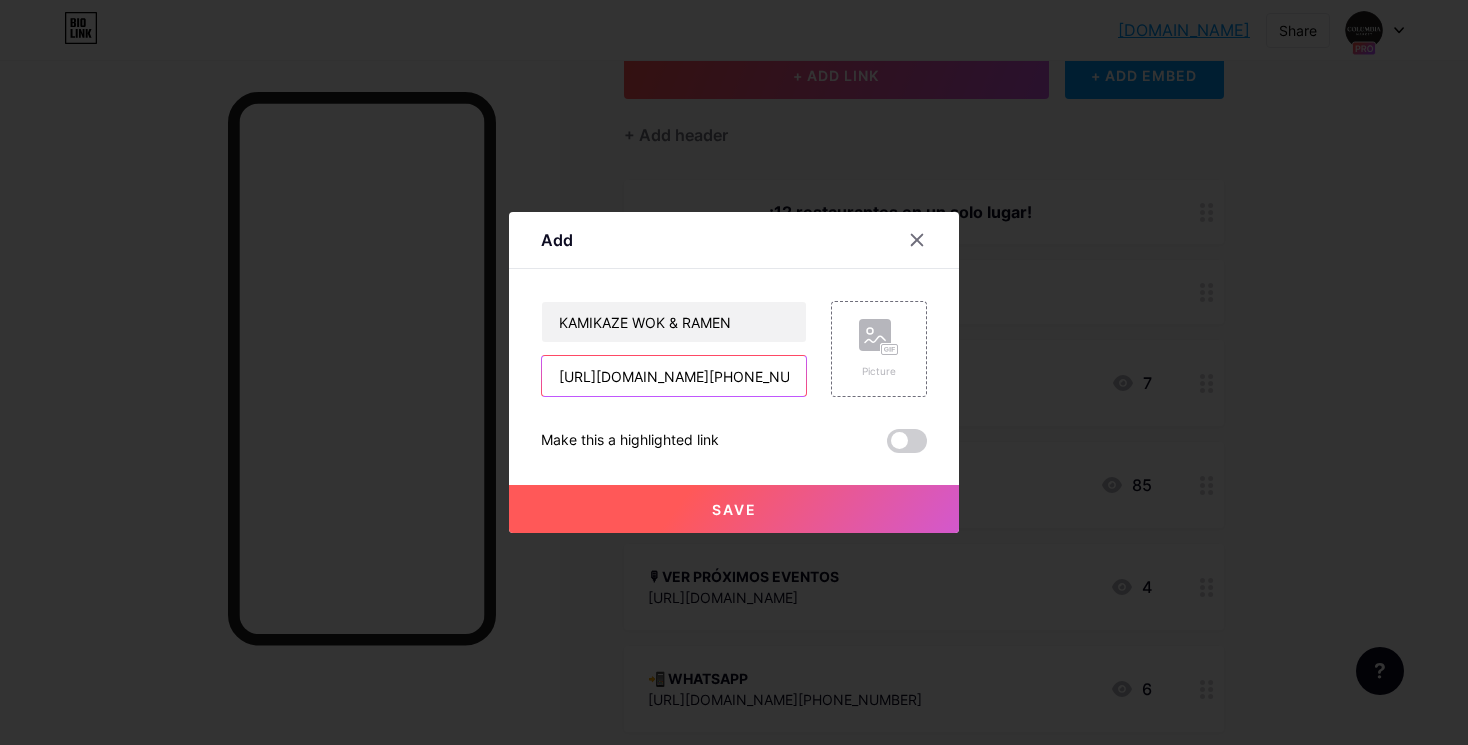 scroll, scrollTop: 0, scrollLeft: 419, axis: horizontal 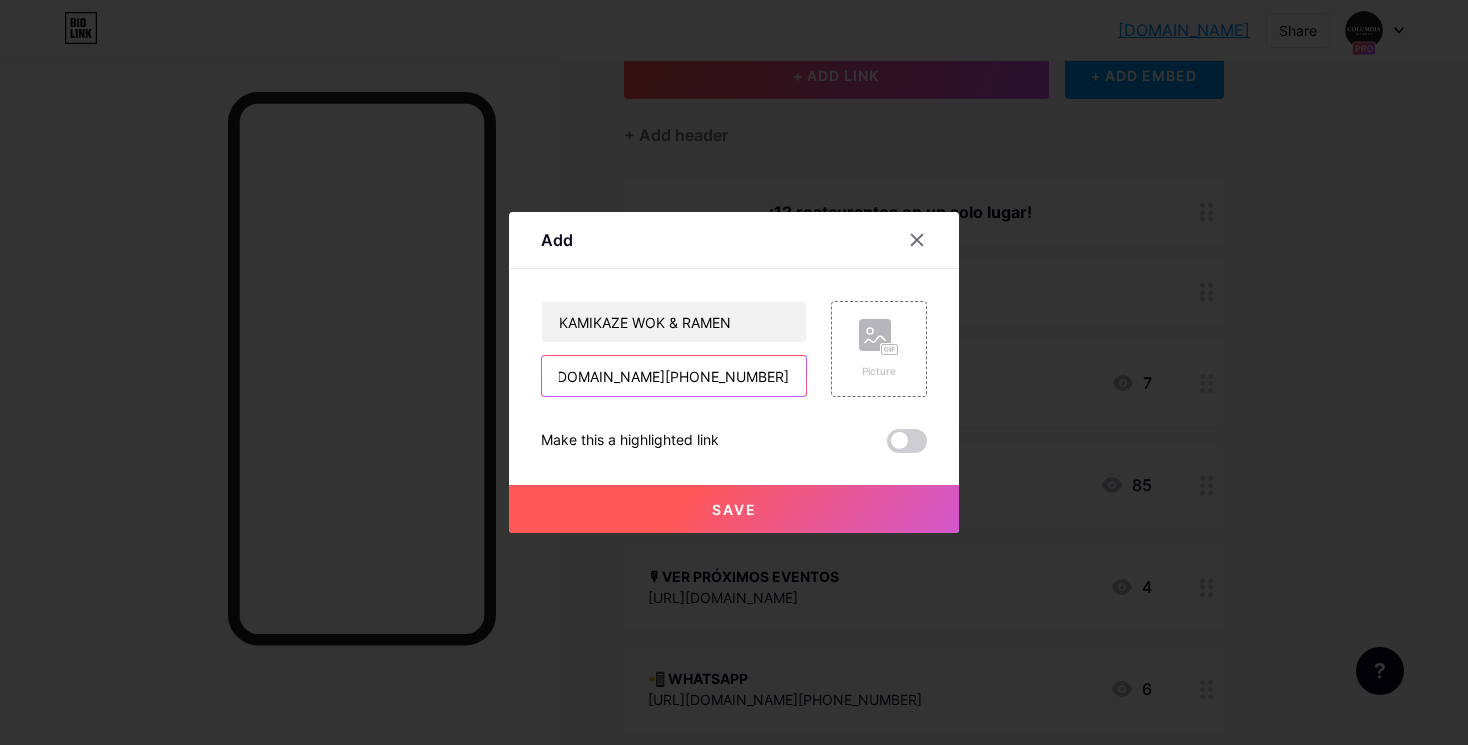 drag, startPoint x: 782, startPoint y: 378, endPoint x: 801, endPoint y: 375, distance: 19.235384 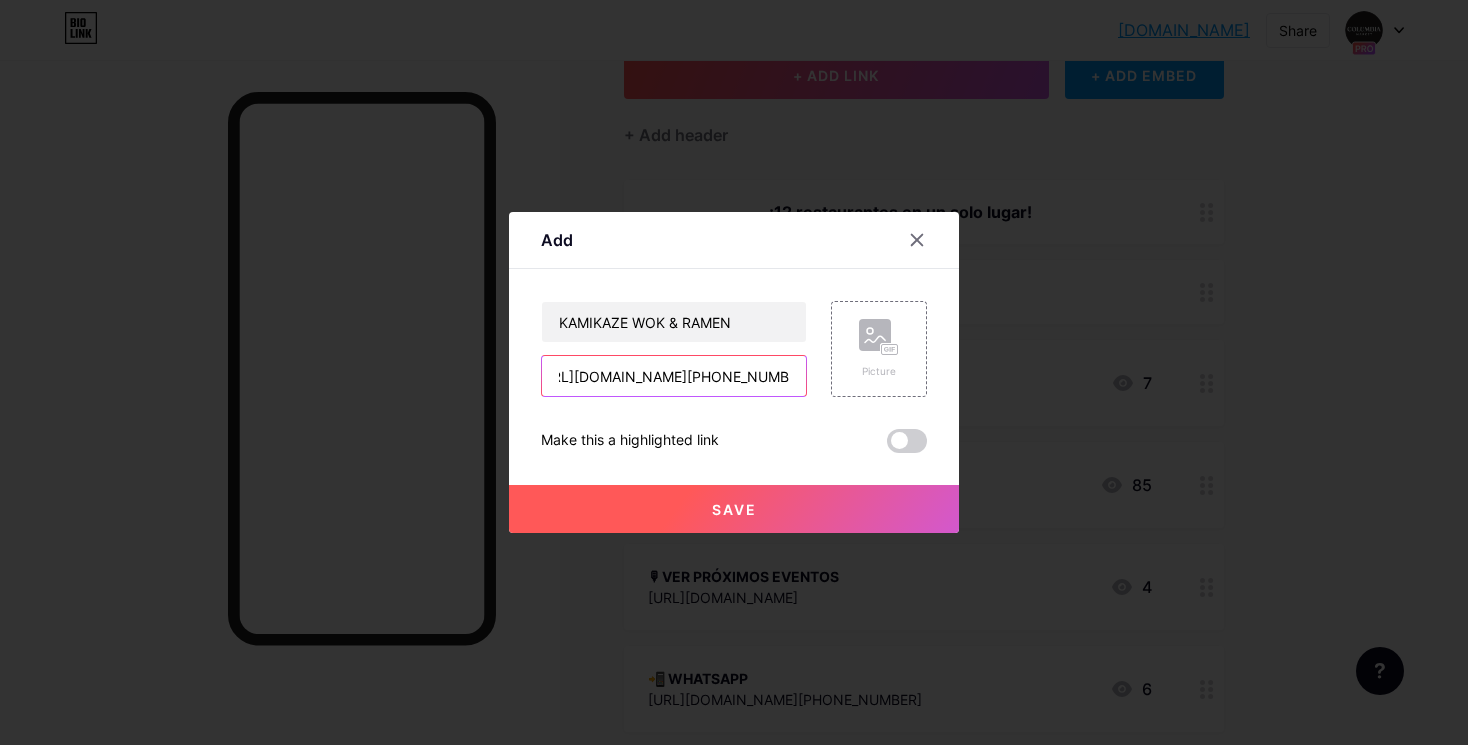 drag, startPoint x: 584, startPoint y: 374, endPoint x: 648, endPoint y: 370, distance: 64.12488 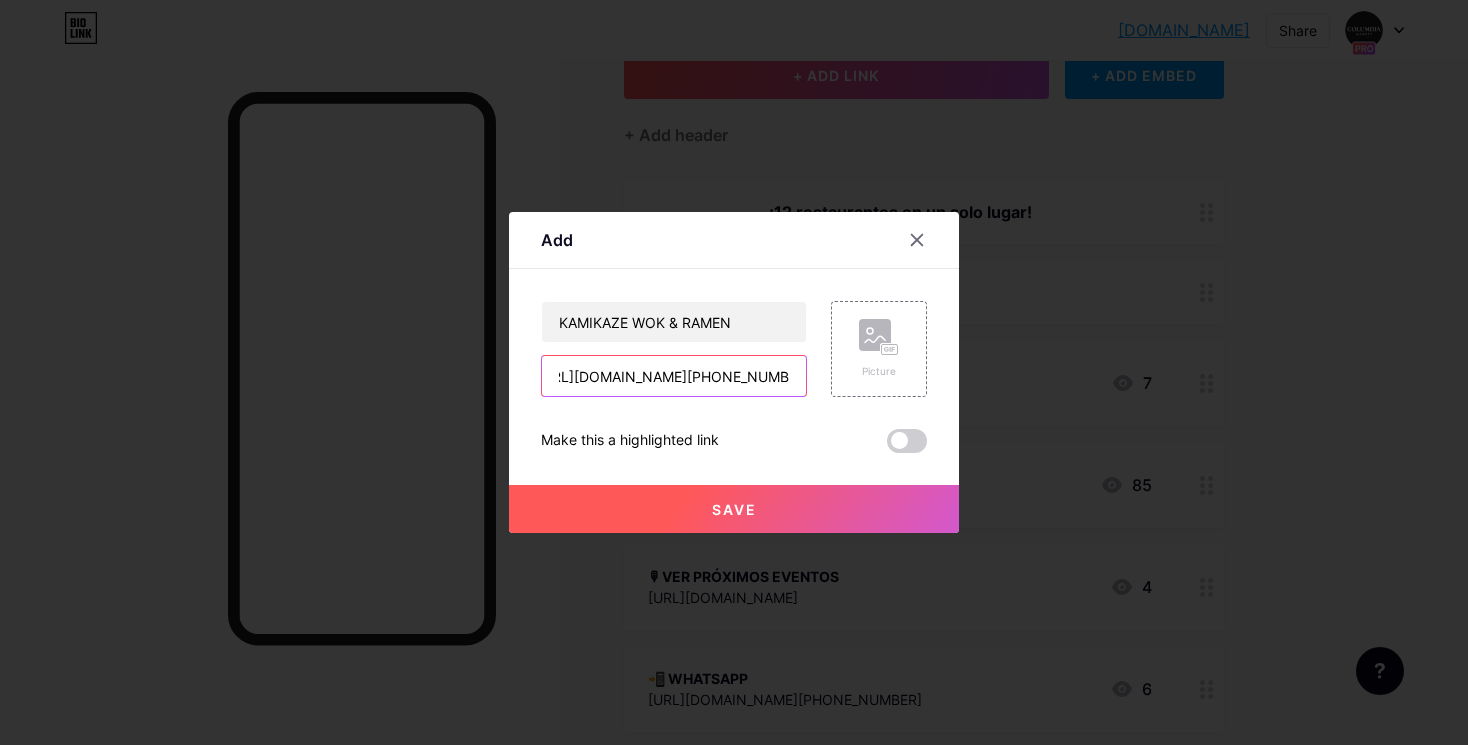 scroll, scrollTop: 0, scrollLeft: 144, axis: horizontal 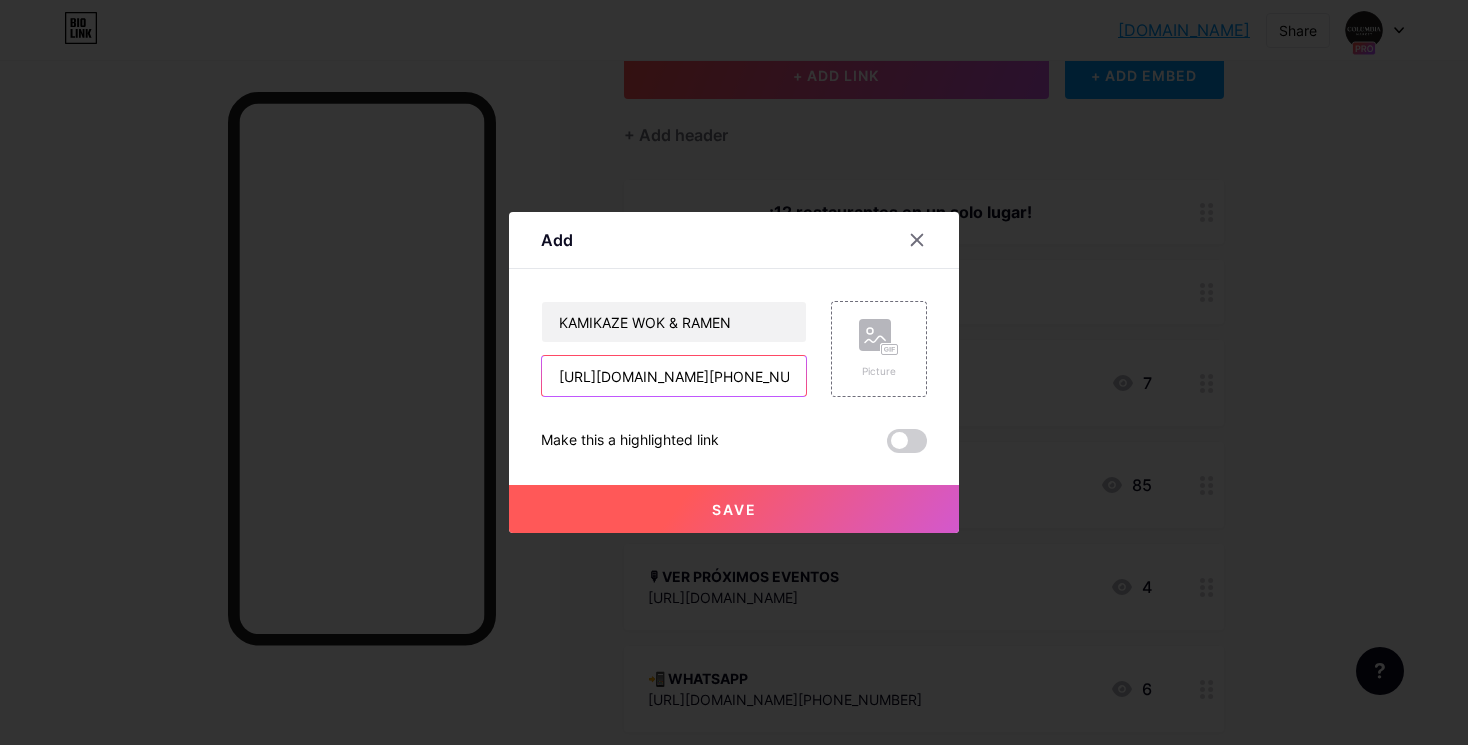 click on "[URL][DOMAIN_NAME][PHONE_NUMBER]" at bounding box center [674, 376] 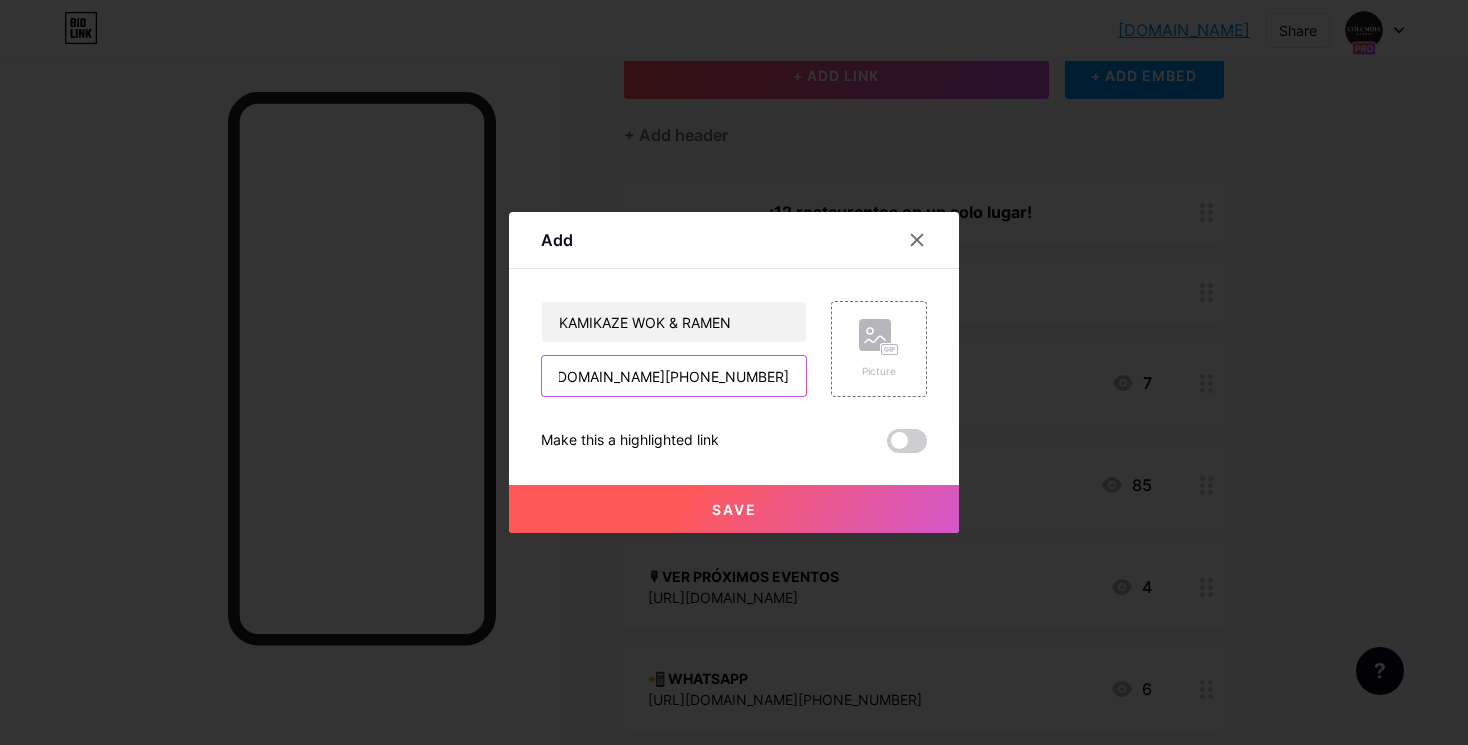 scroll, scrollTop: 0, scrollLeft: 241, axis: horizontal 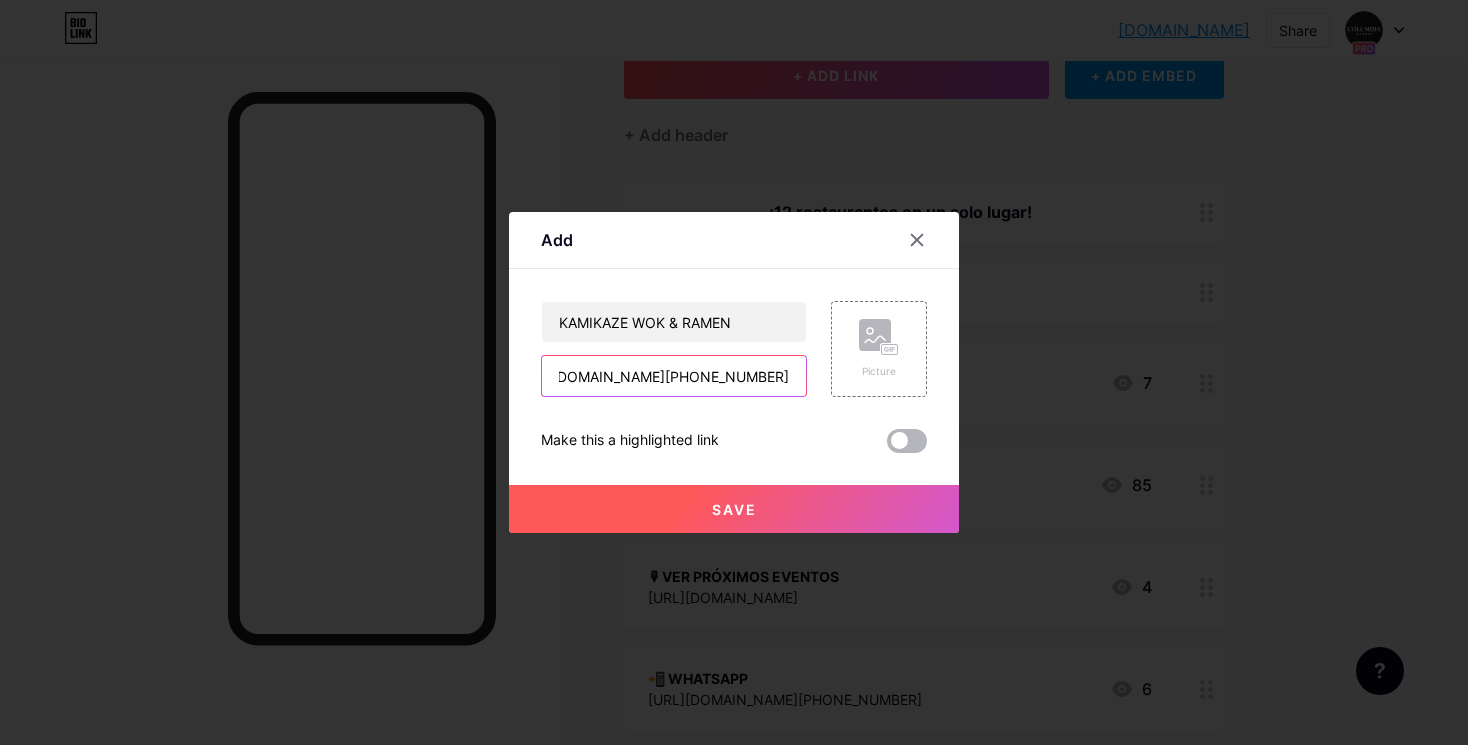 type on "[URL][DOMAIN_NAME][PHONE_NUMBER]" 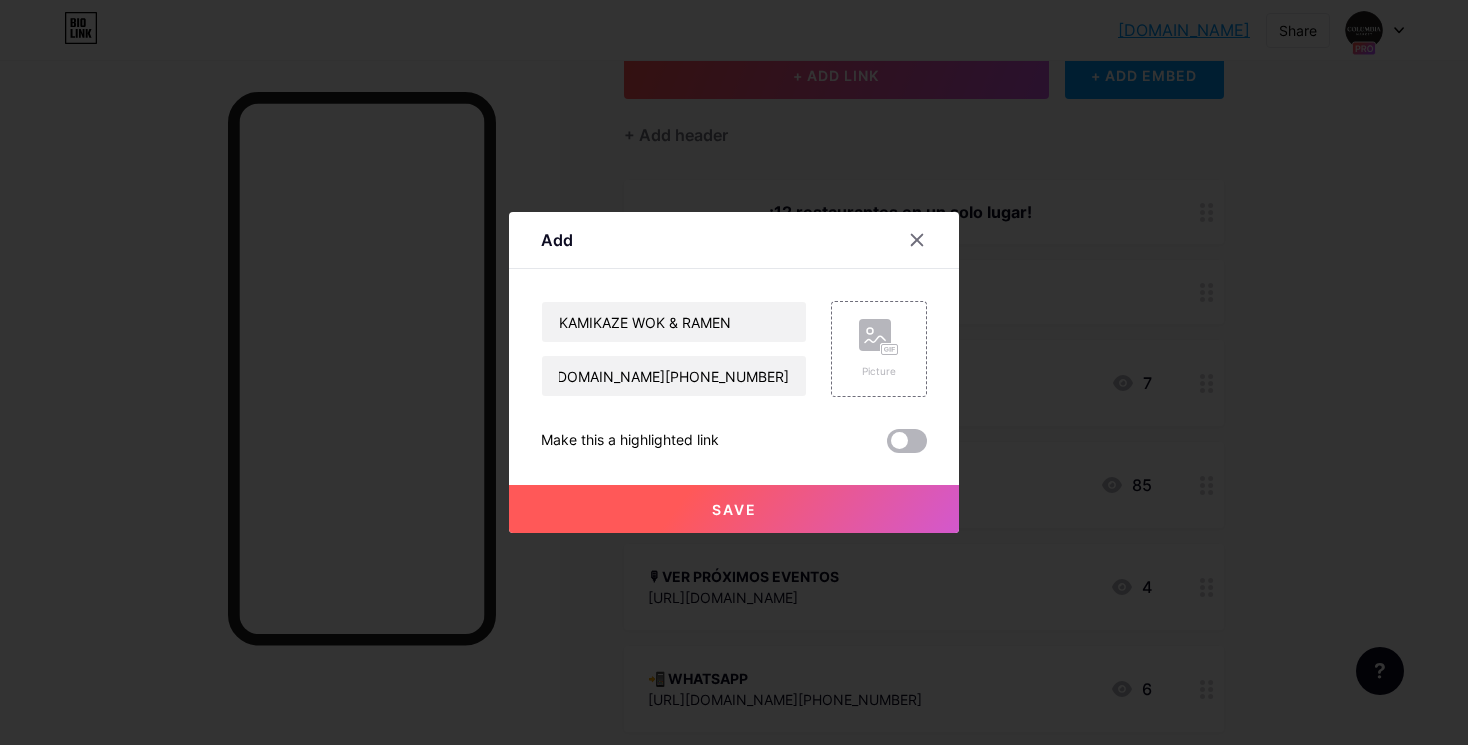 scroll, scrollTop: 0, scrollLeft: 0, axis: both 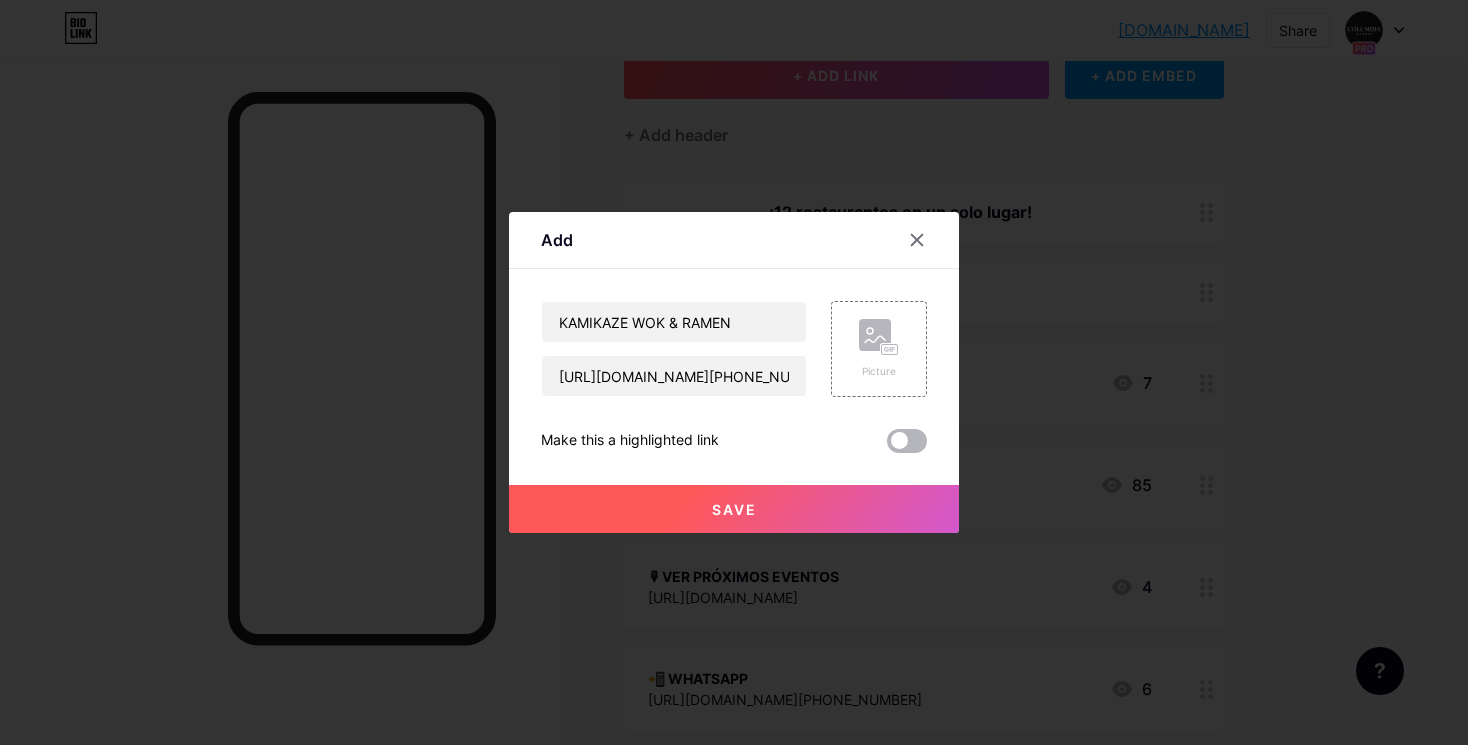 click at bounding box center (907, 441) 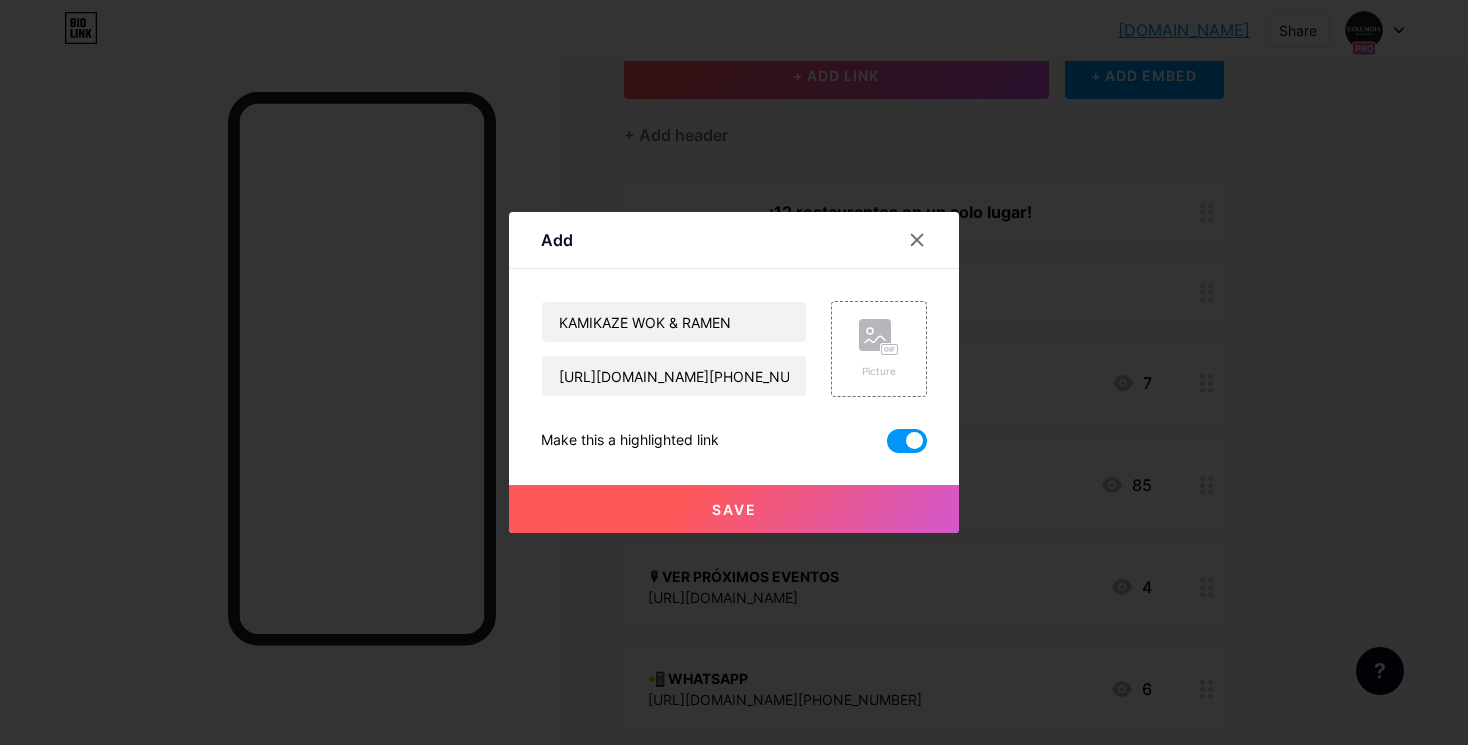 click on "Save" at bounding box center (734, 509) 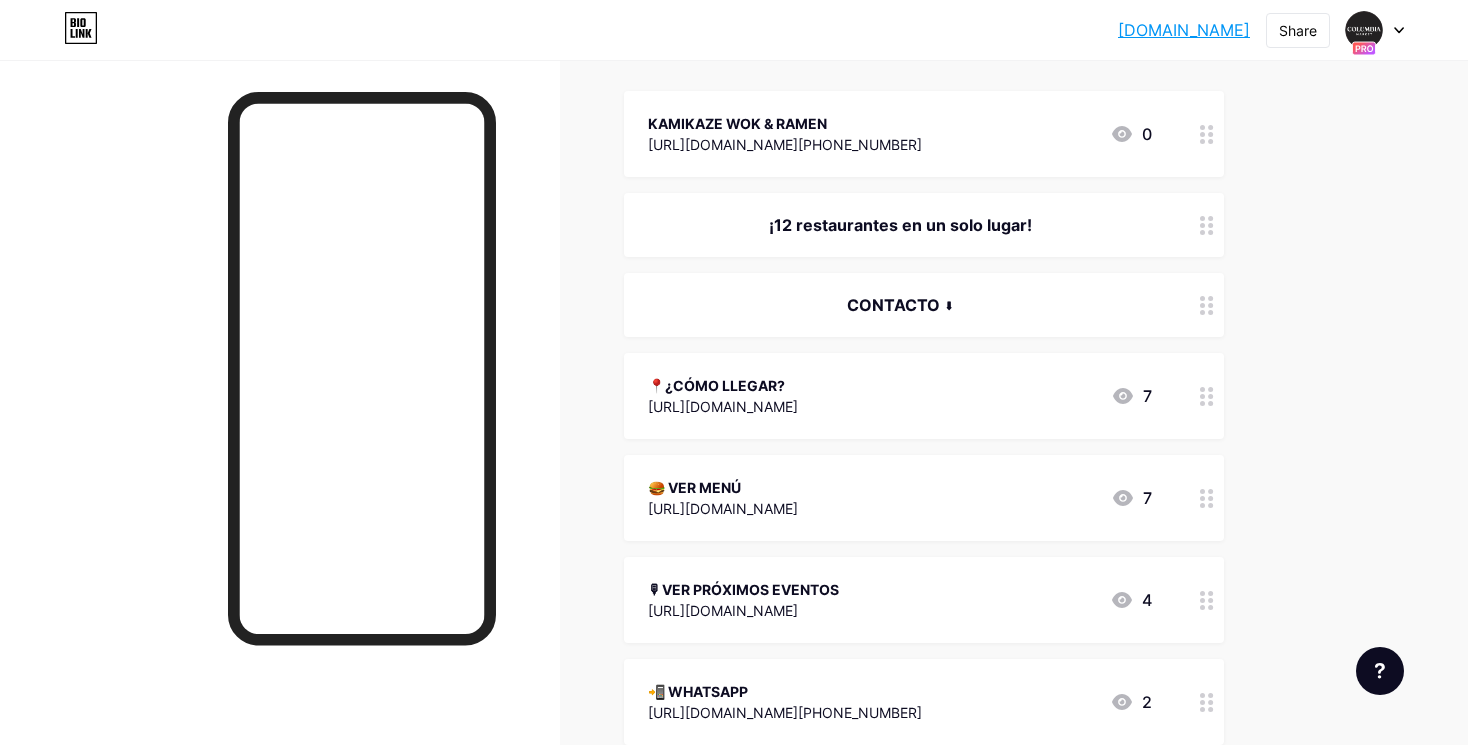 scroll, scrollTop: 229, scrollLeft: 0, axis: vertical 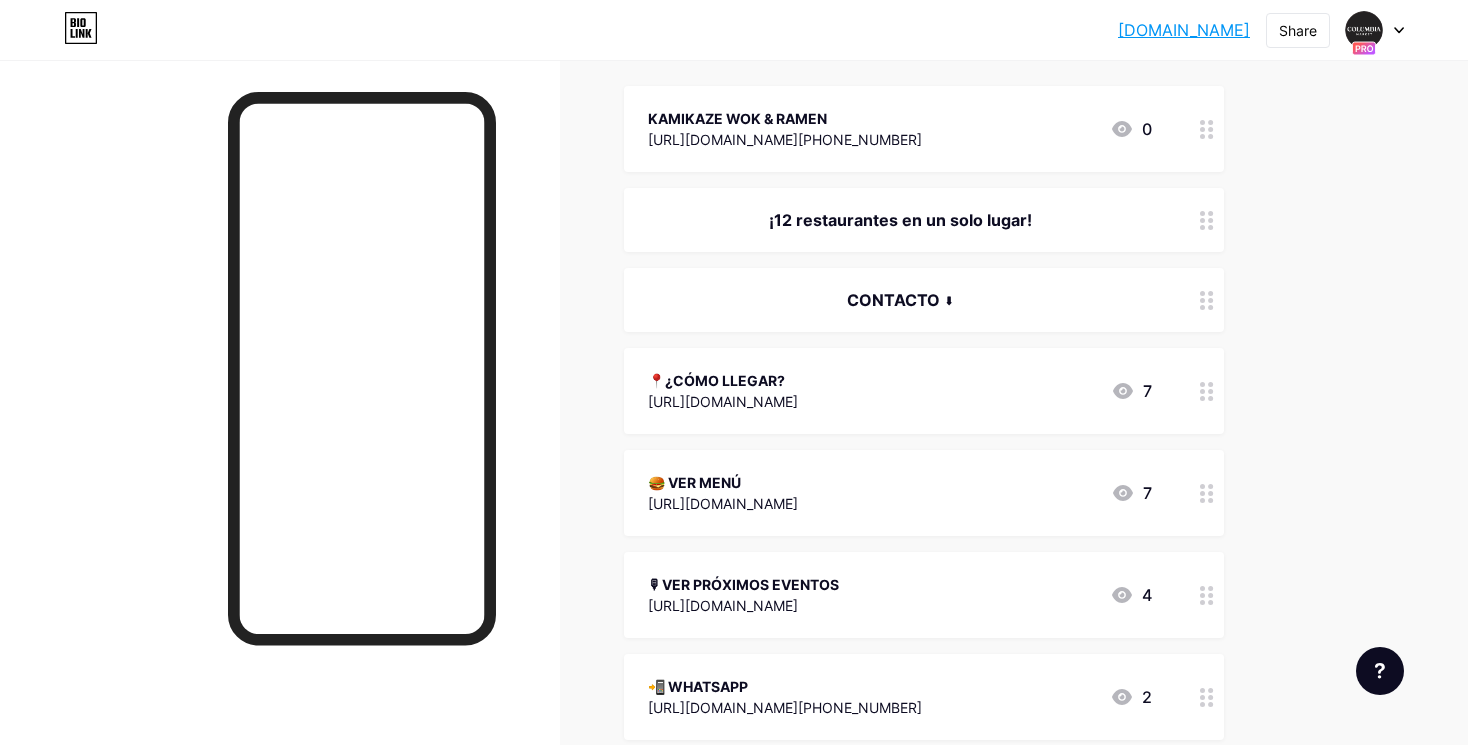 type 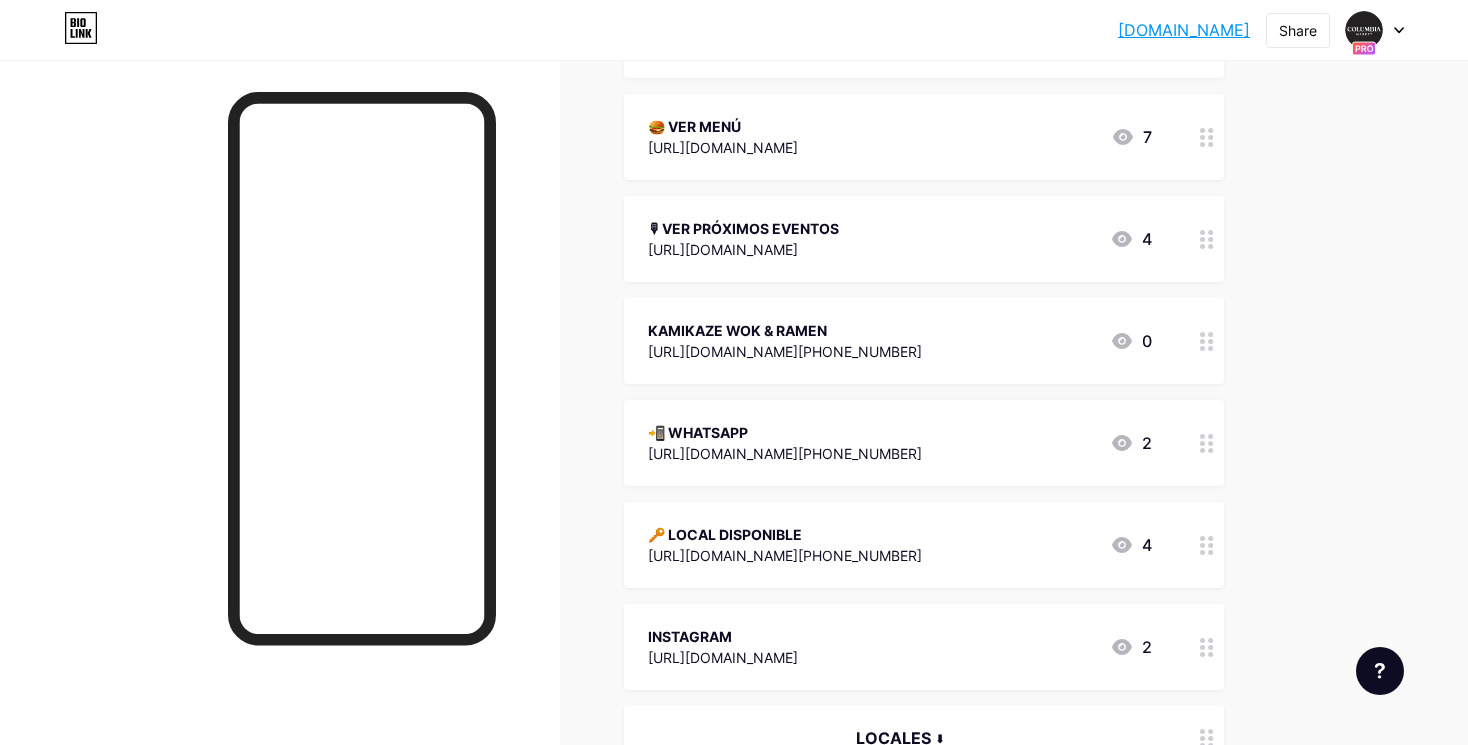 scroll, scrollTop: 529, scrollLeft: 0, axis: vertical 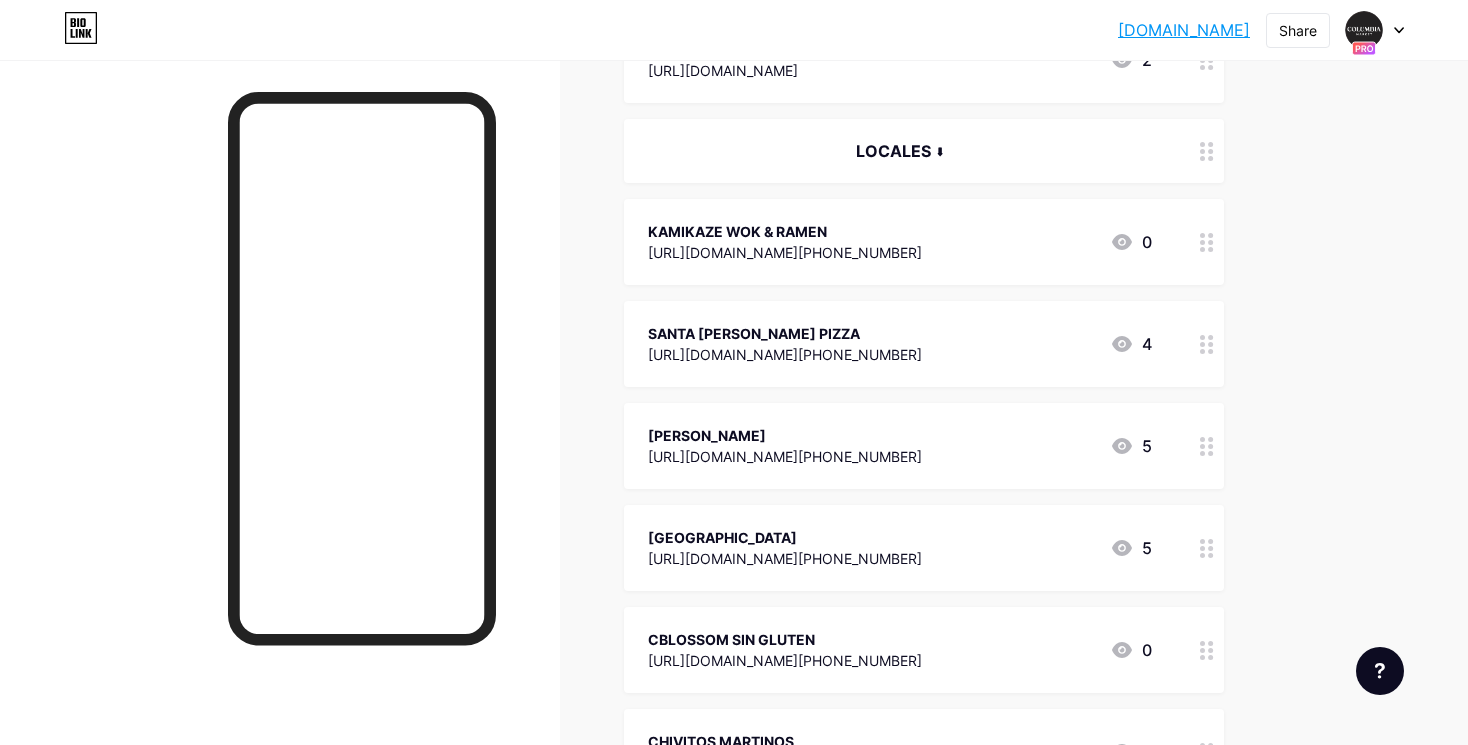 drag, startPoint x: 1188, startPoint y: 343, endPoint x: 1193, endPoint y: 252, distance: 91.13726 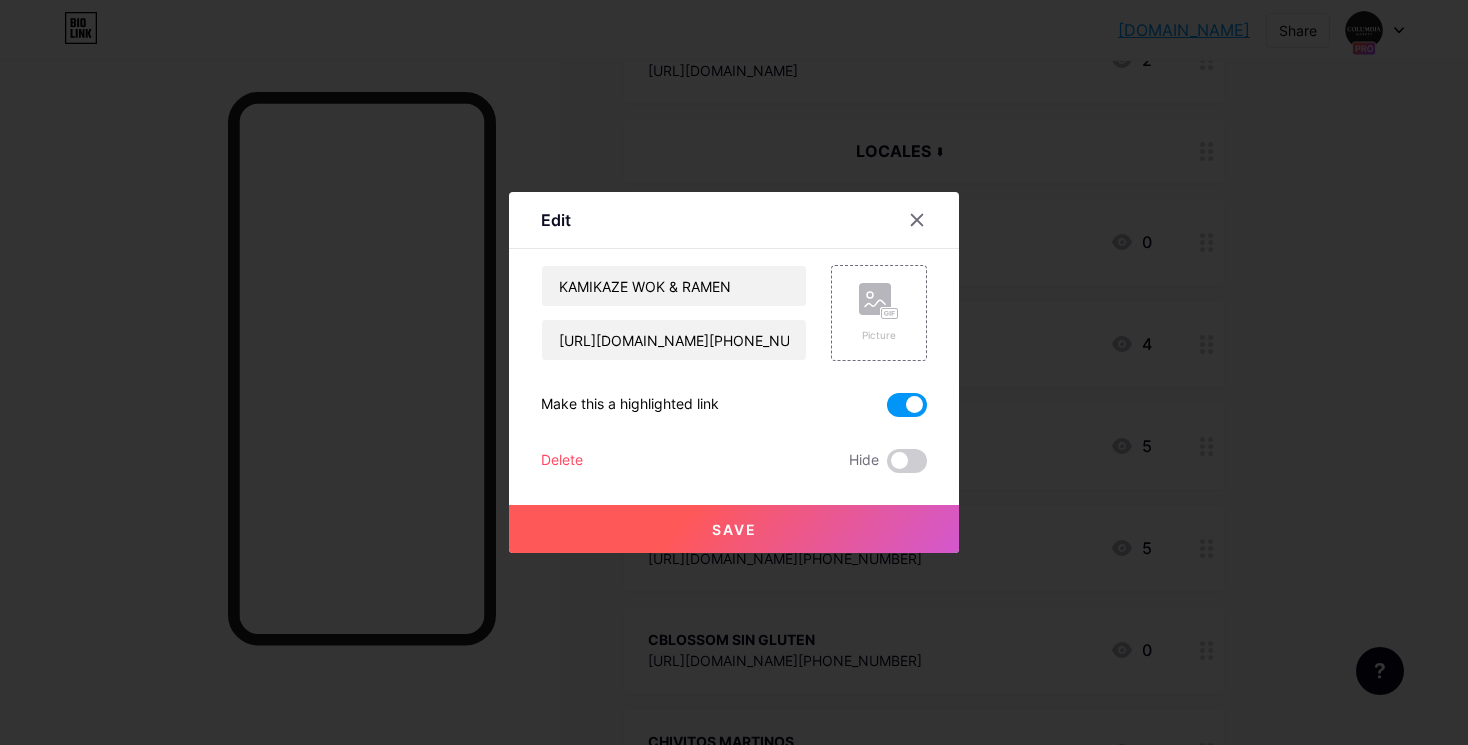 click at bounding box center (734, 372) 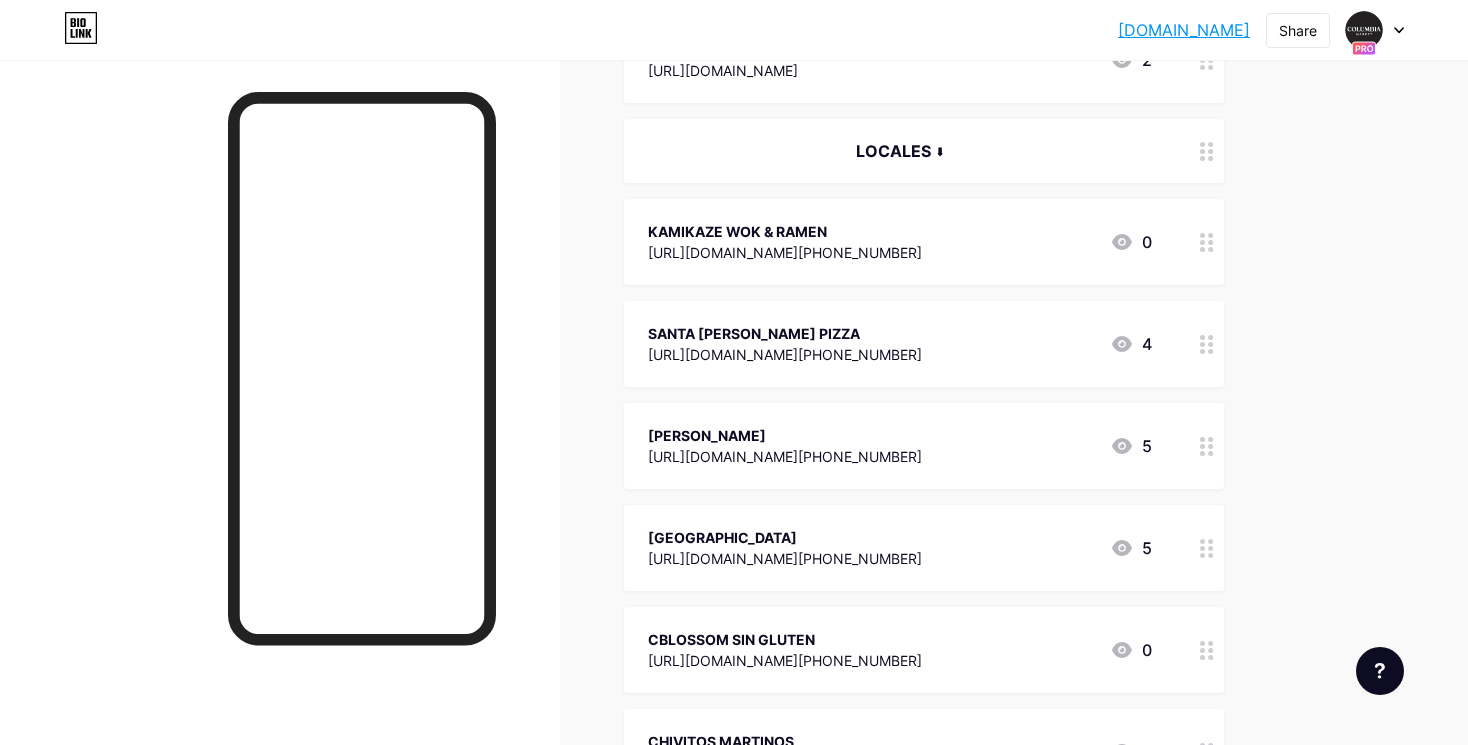 click on "[URL][DOMAIN_NAME][PHONE_NUMBER]" at bounding box center (785, 252) 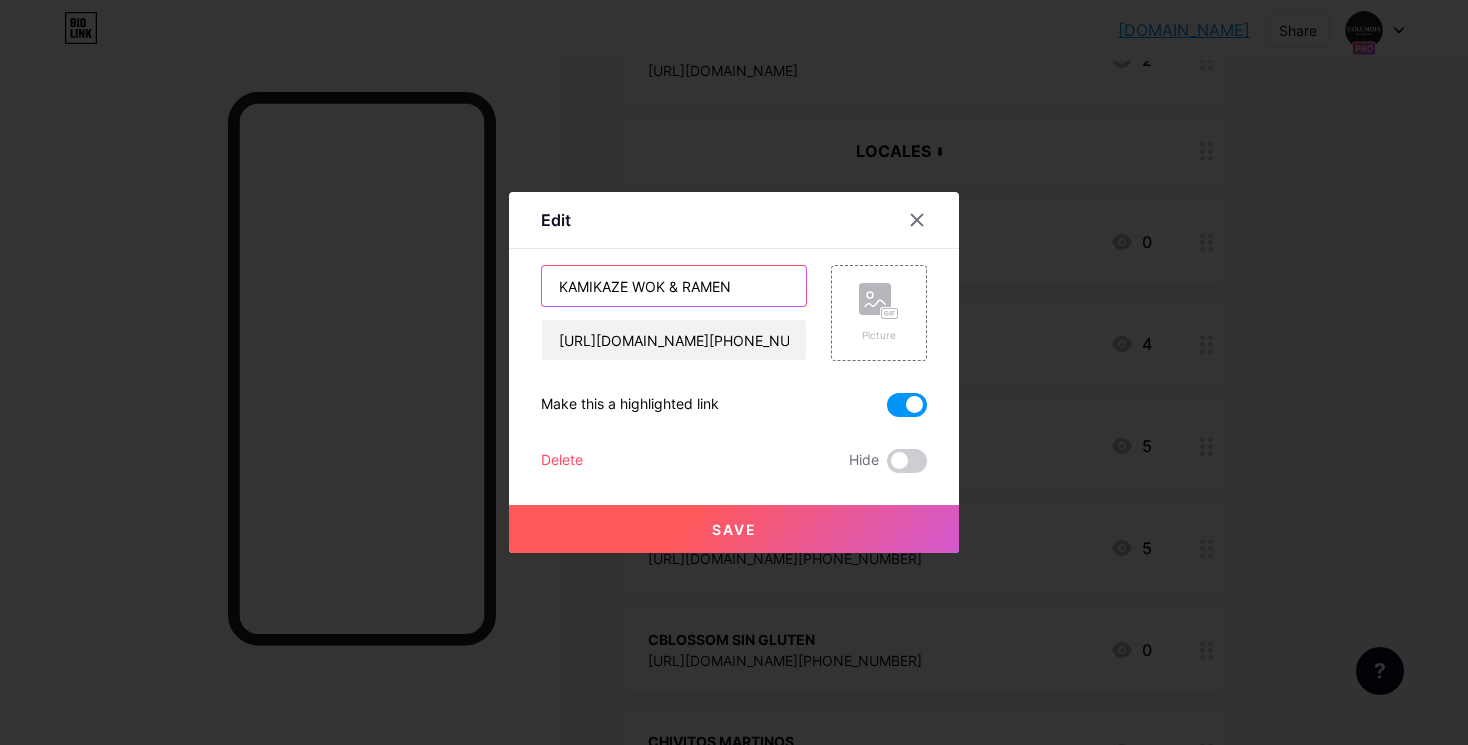 click on "KAMIKAZE WOK & RAMEN" at bounding box center (674, 286) 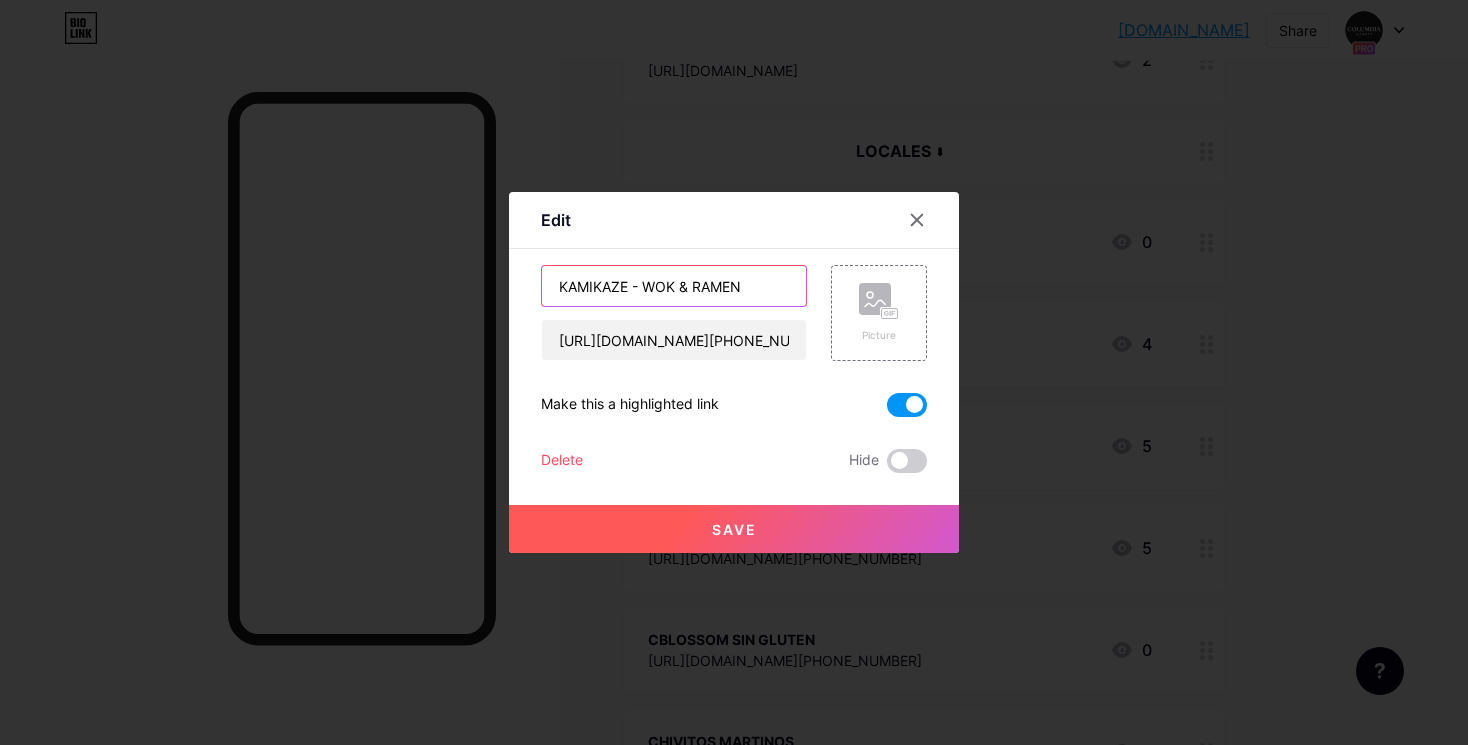 type on "KAMIKAZE - WOK & RAMEN" 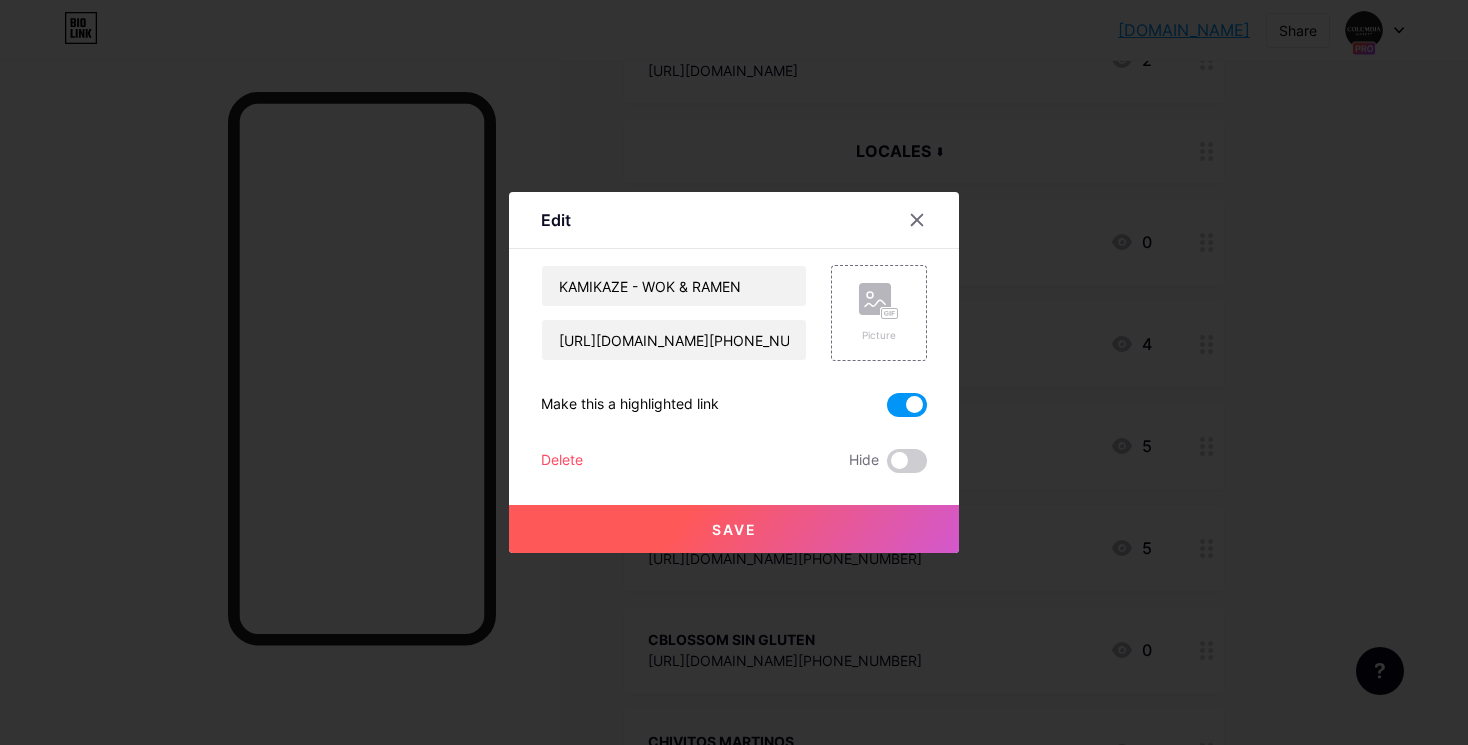 click on "Save" at bounding box center (734, 529) 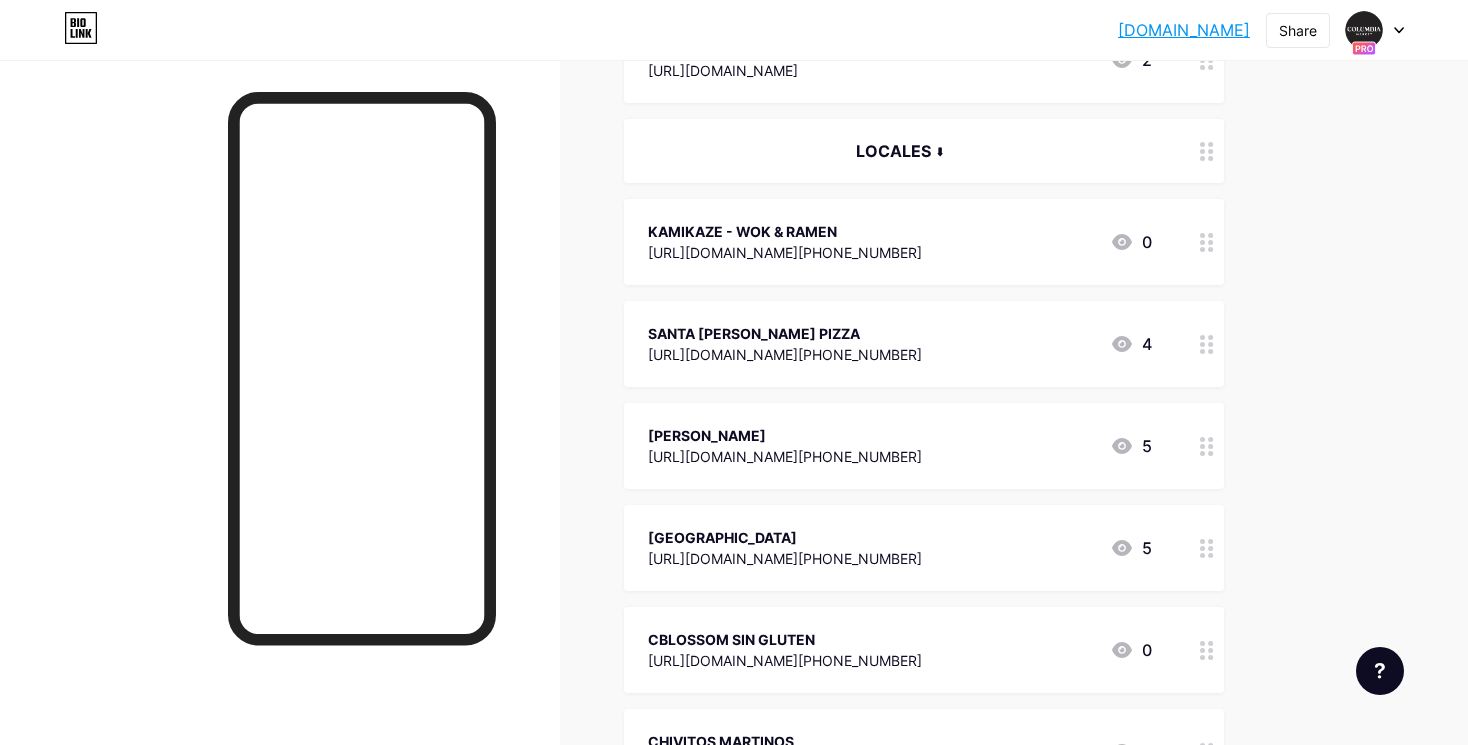 click on "KAMIKAZE - WOK & RAMEN" at bounding box center (785, 231) 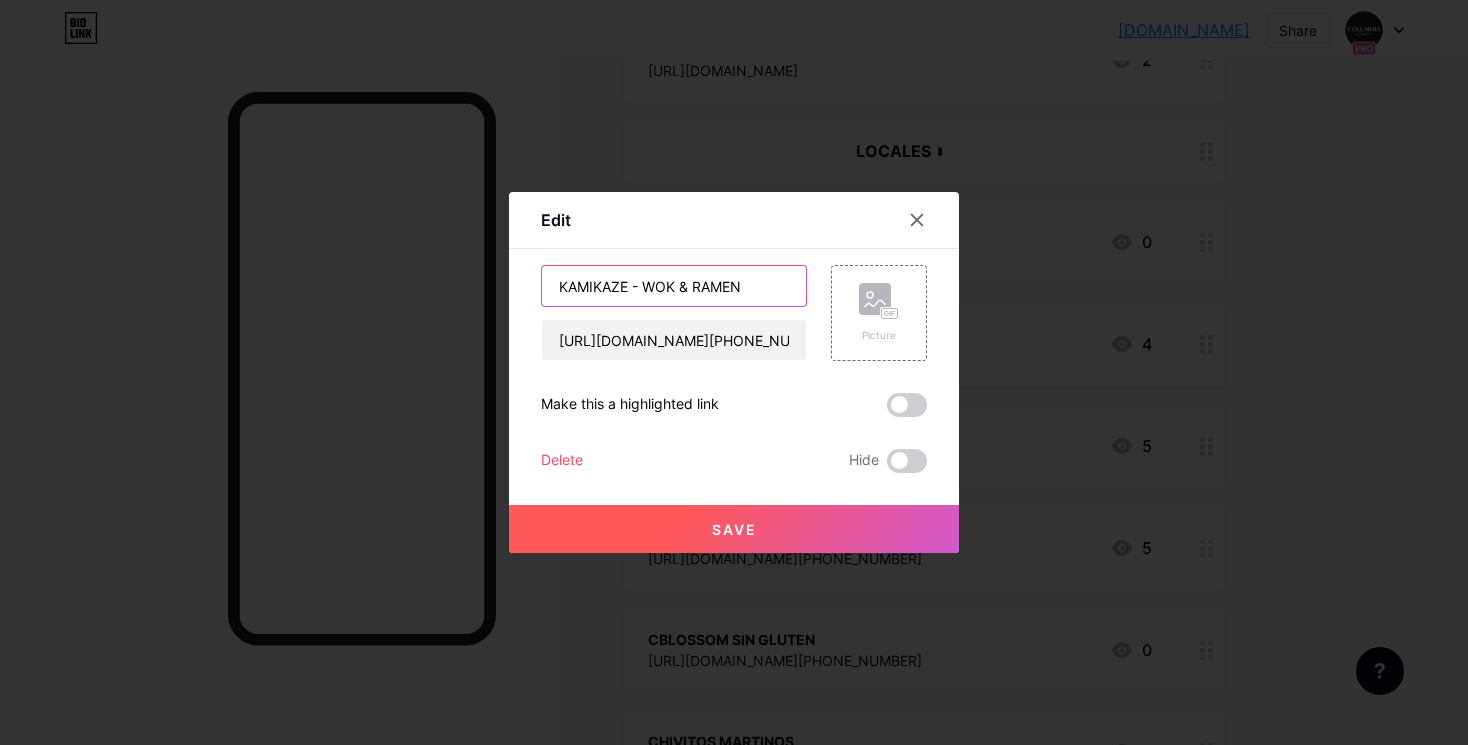 click on "KAMIKAZE - WOK & RAMEN" at bounding box center (674, 286) 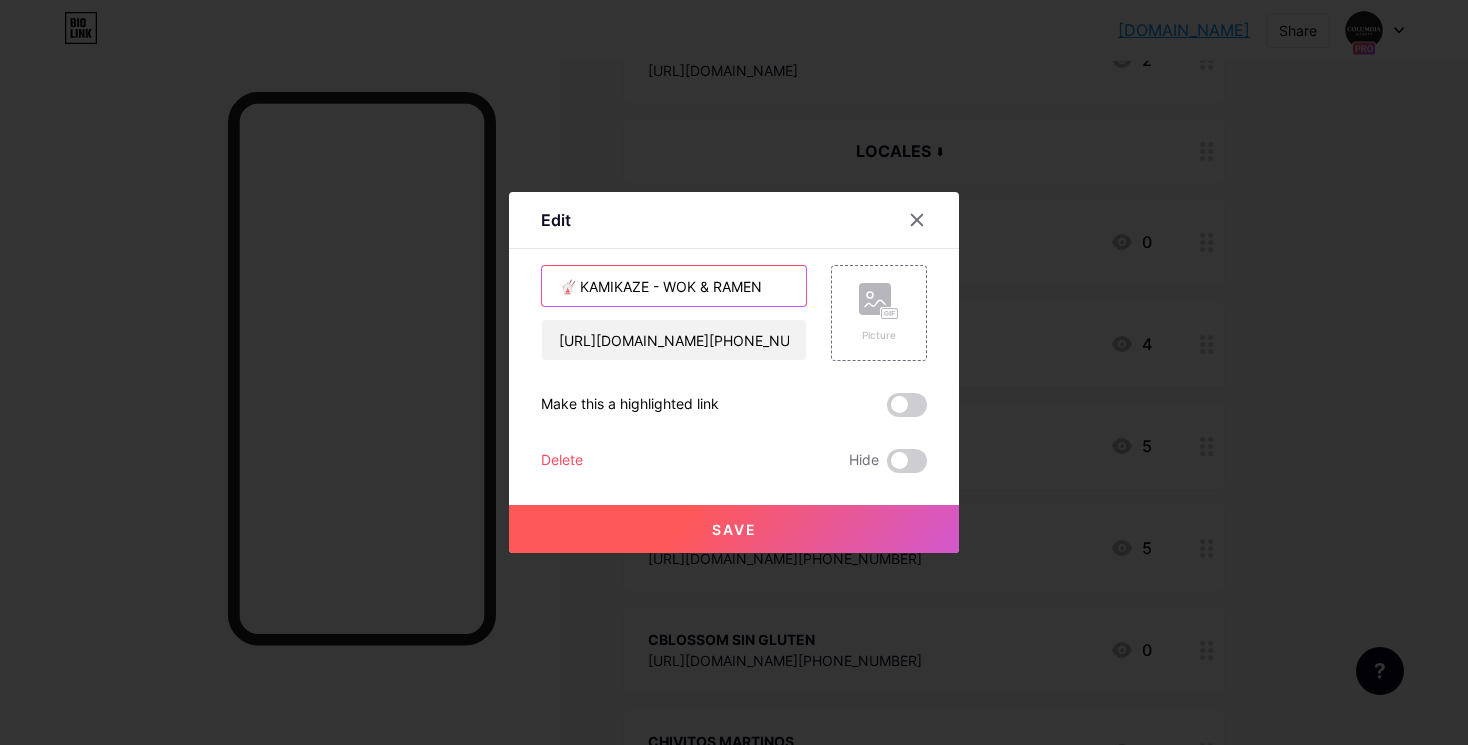 type on "🥡 KAMIKAZE - WOK & RAMEN" 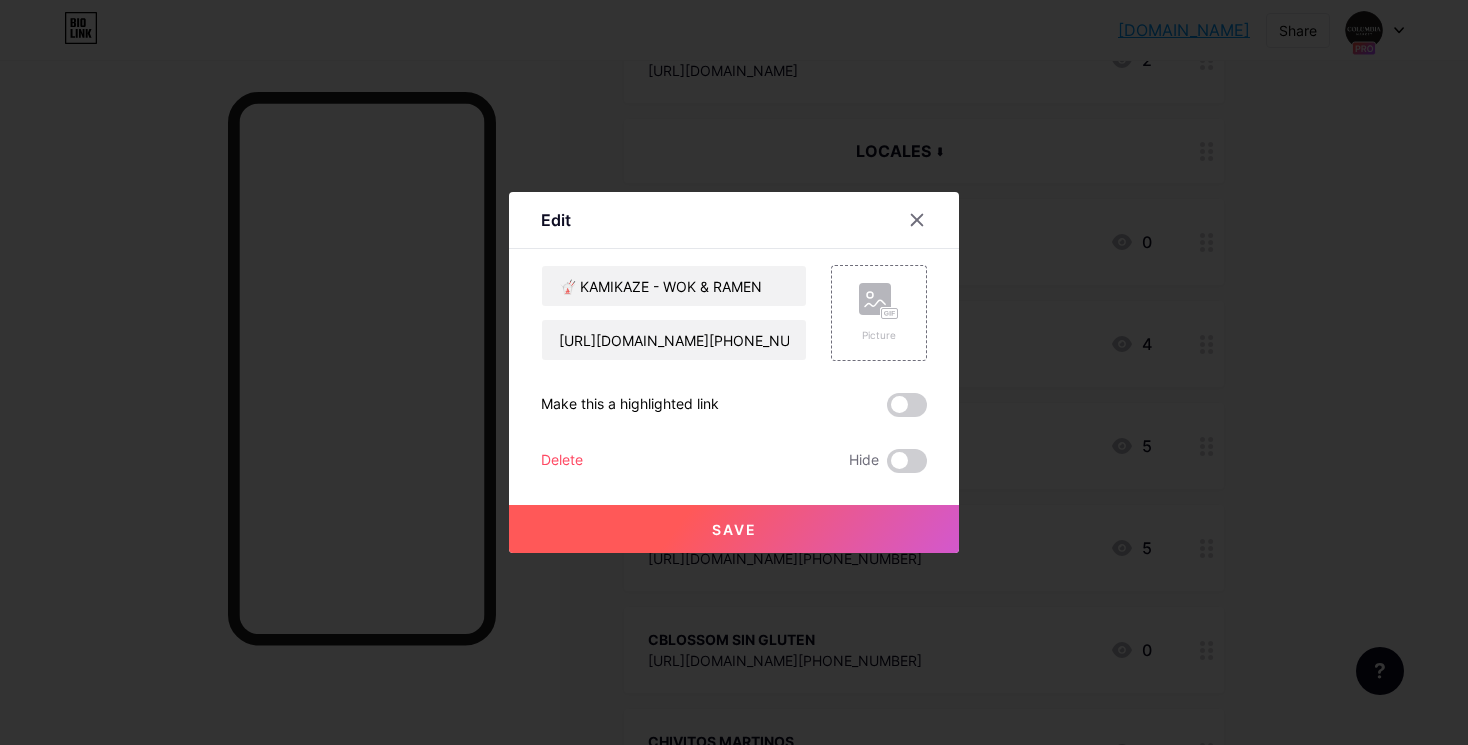 click on "Save" at bounding box center (734, 529) 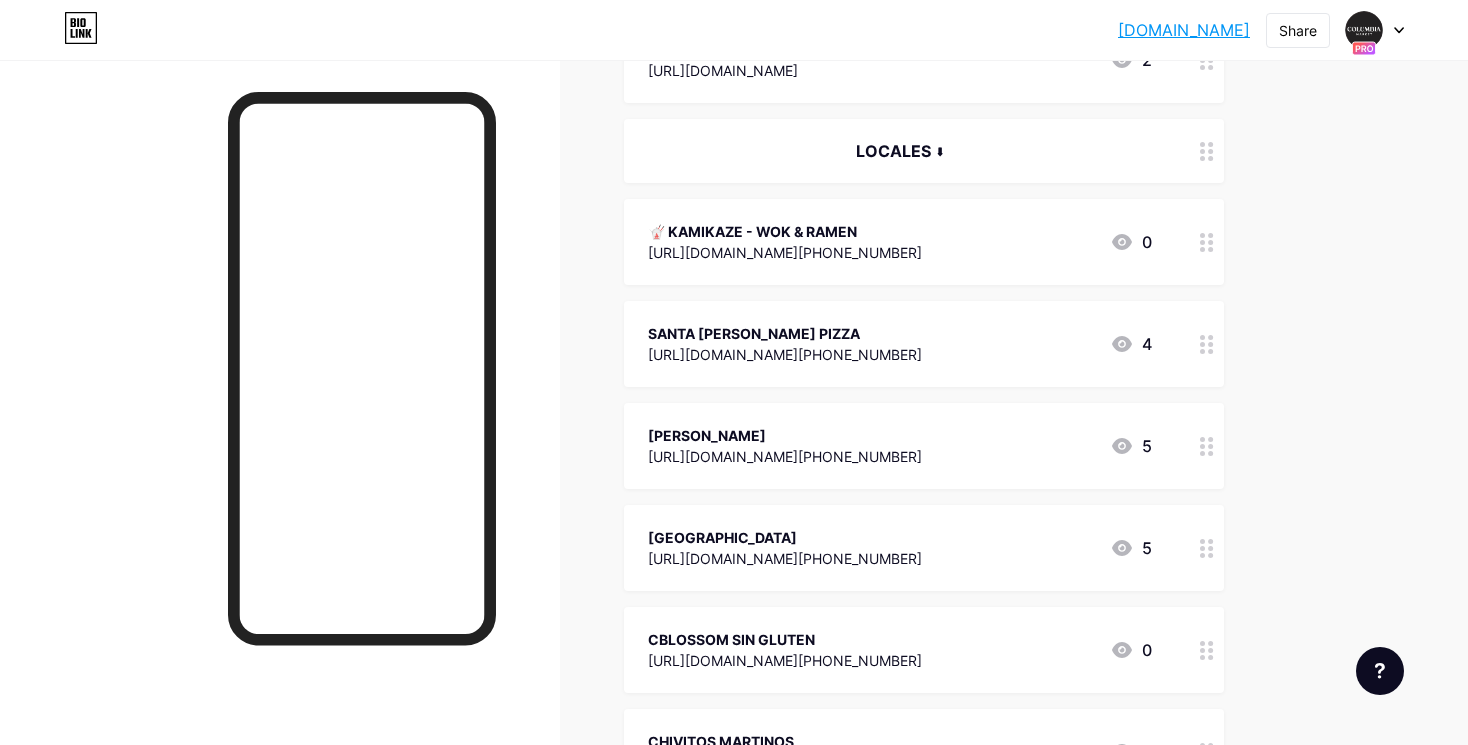 click on "🥡 KAMIKAZE - WOK & RAMEN" at bounding box center [785, 231] 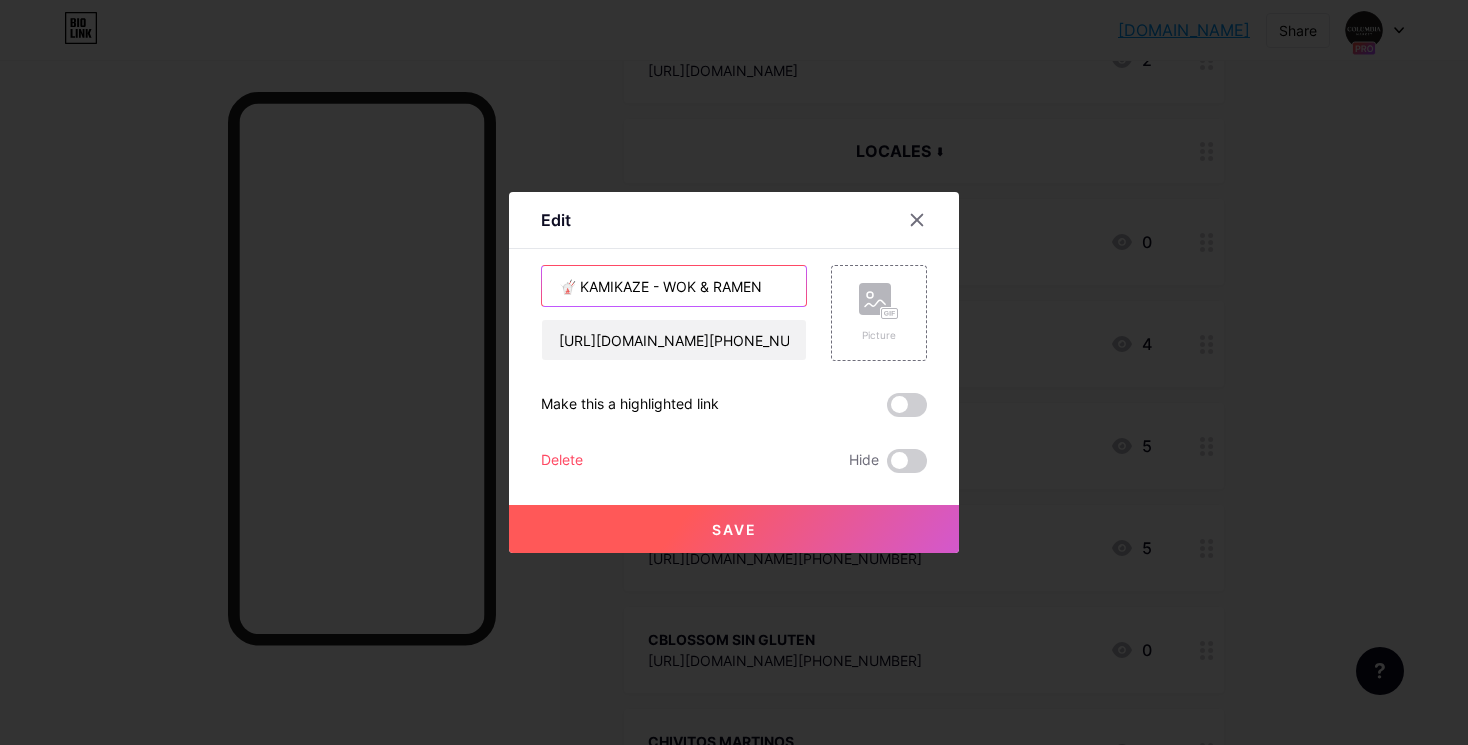 drag, startPoint x: 577, startPoint y: 289, endPoint x: 511, endPoint y: 287, distance: 66.0303 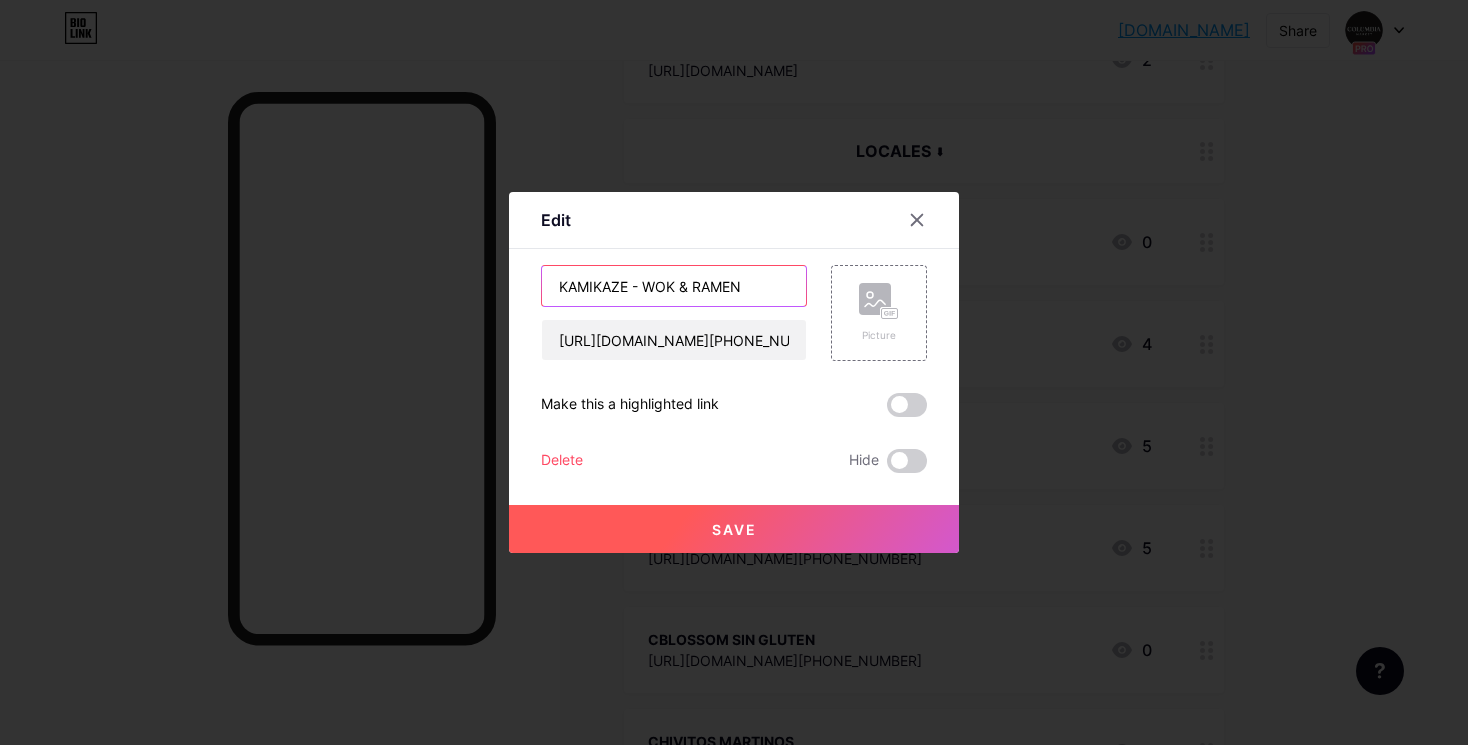 click on "KAMIKAZE - WOK & RAMEN" at bounding box center [674, 286] 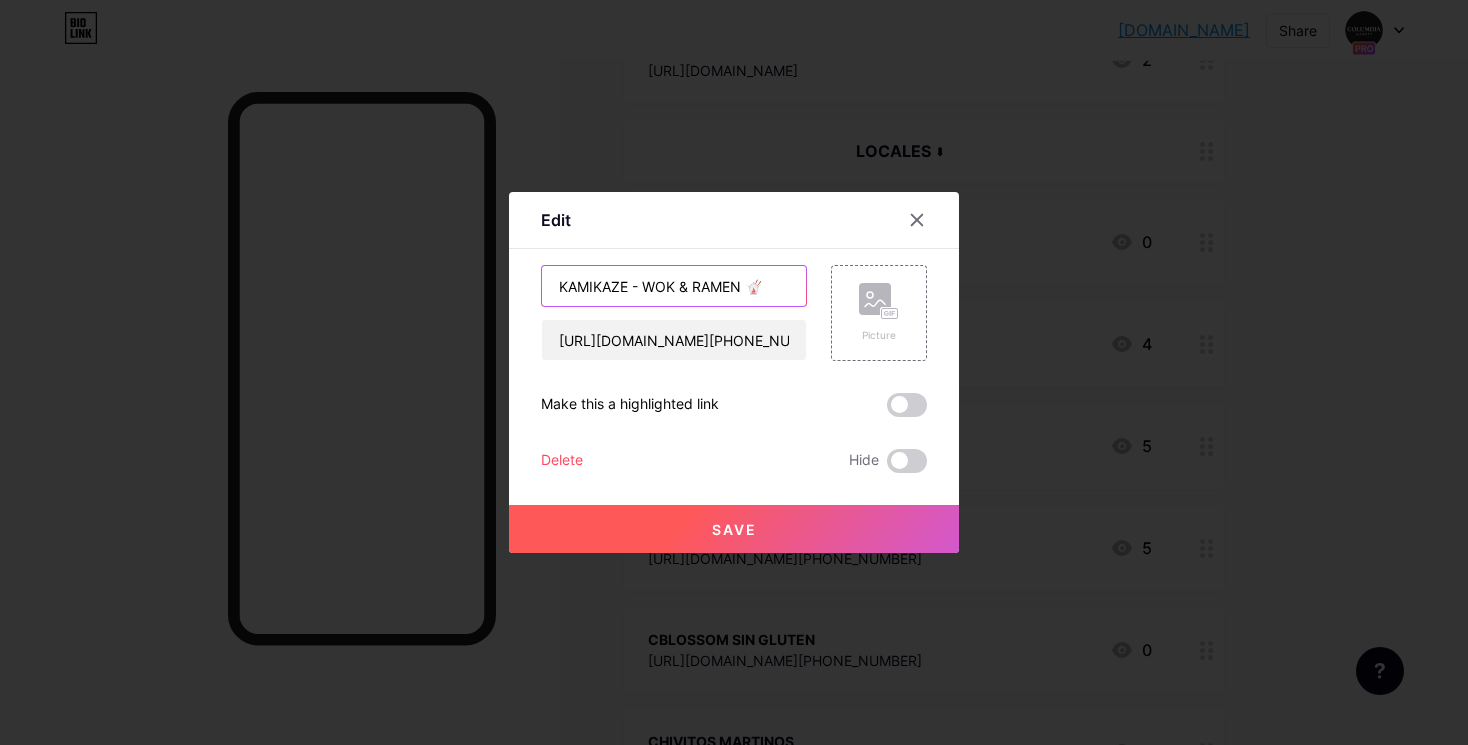 type on "KAMIKAZE - WOK & RAMEN 🥡" 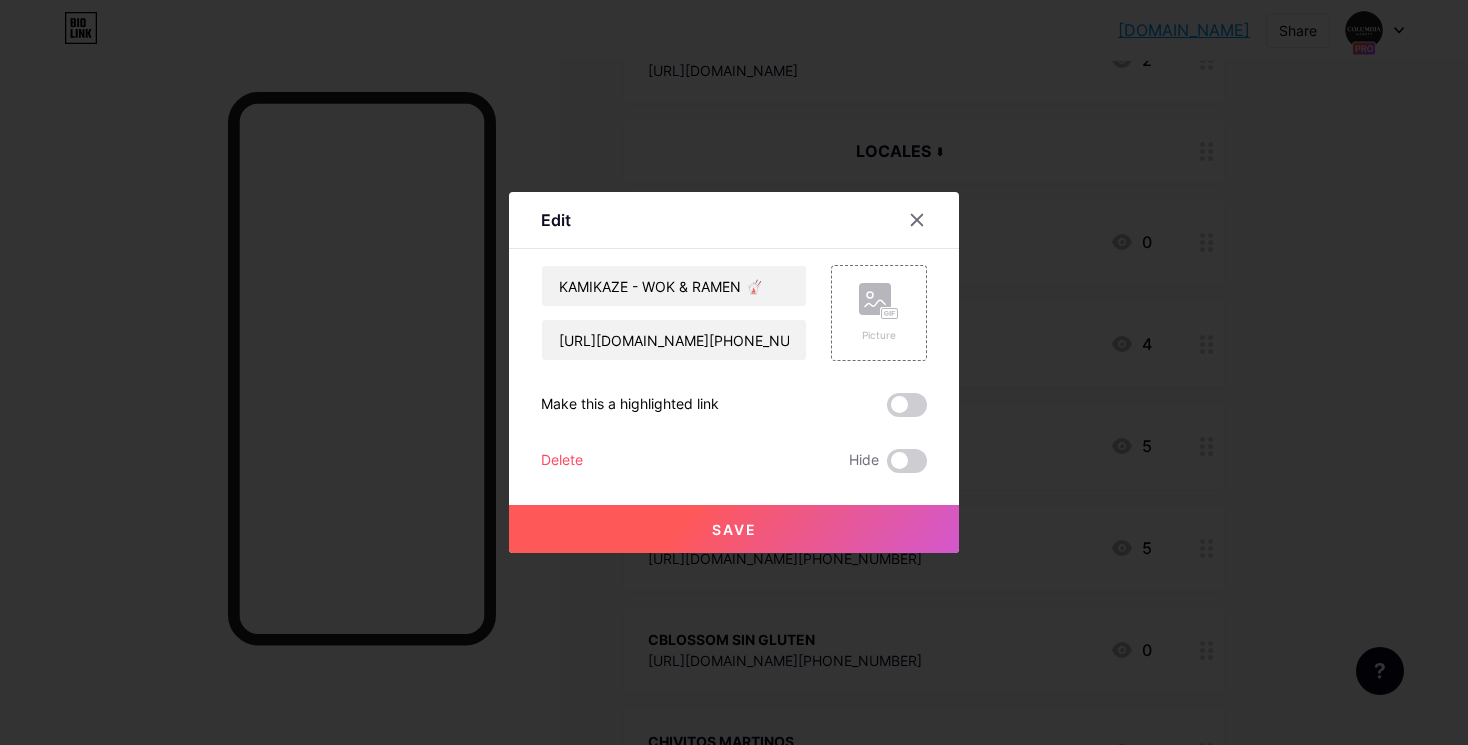 click on "Save" at bounding box center [734, 529] 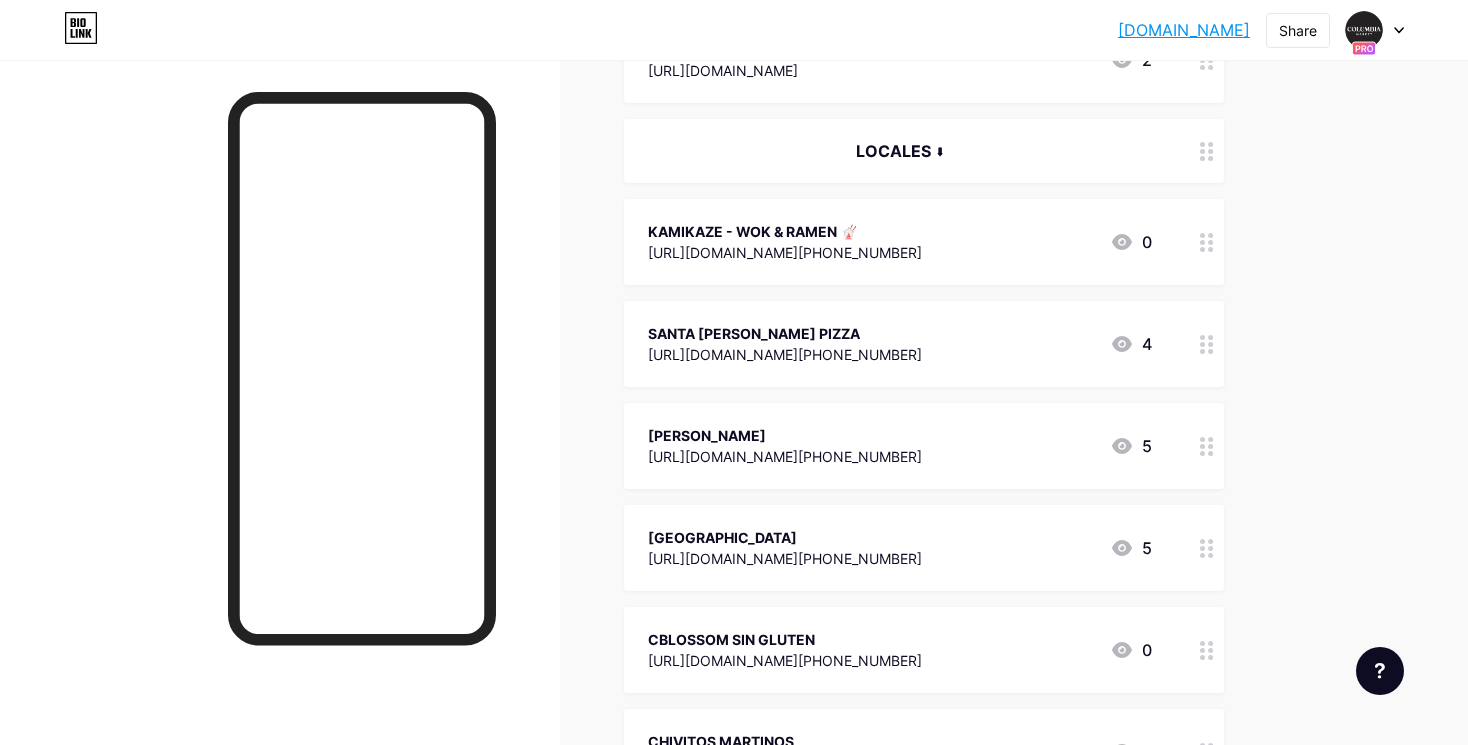 click on "SANTA [PERSON_NAME] PIZZA" at bounding box center (785, 333) 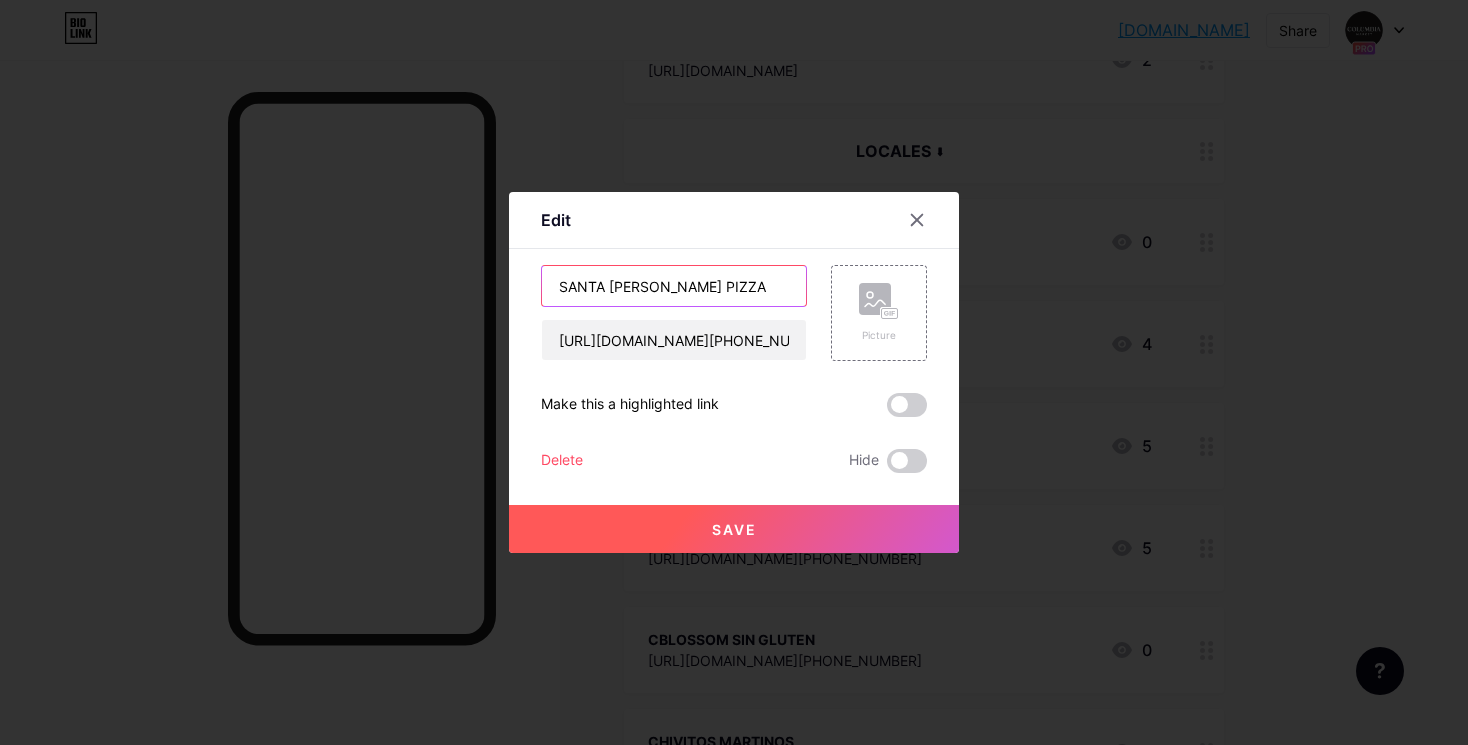 click on "SANTA [PERSON_NAME] PIZZA" at bounding box center (674, 286) 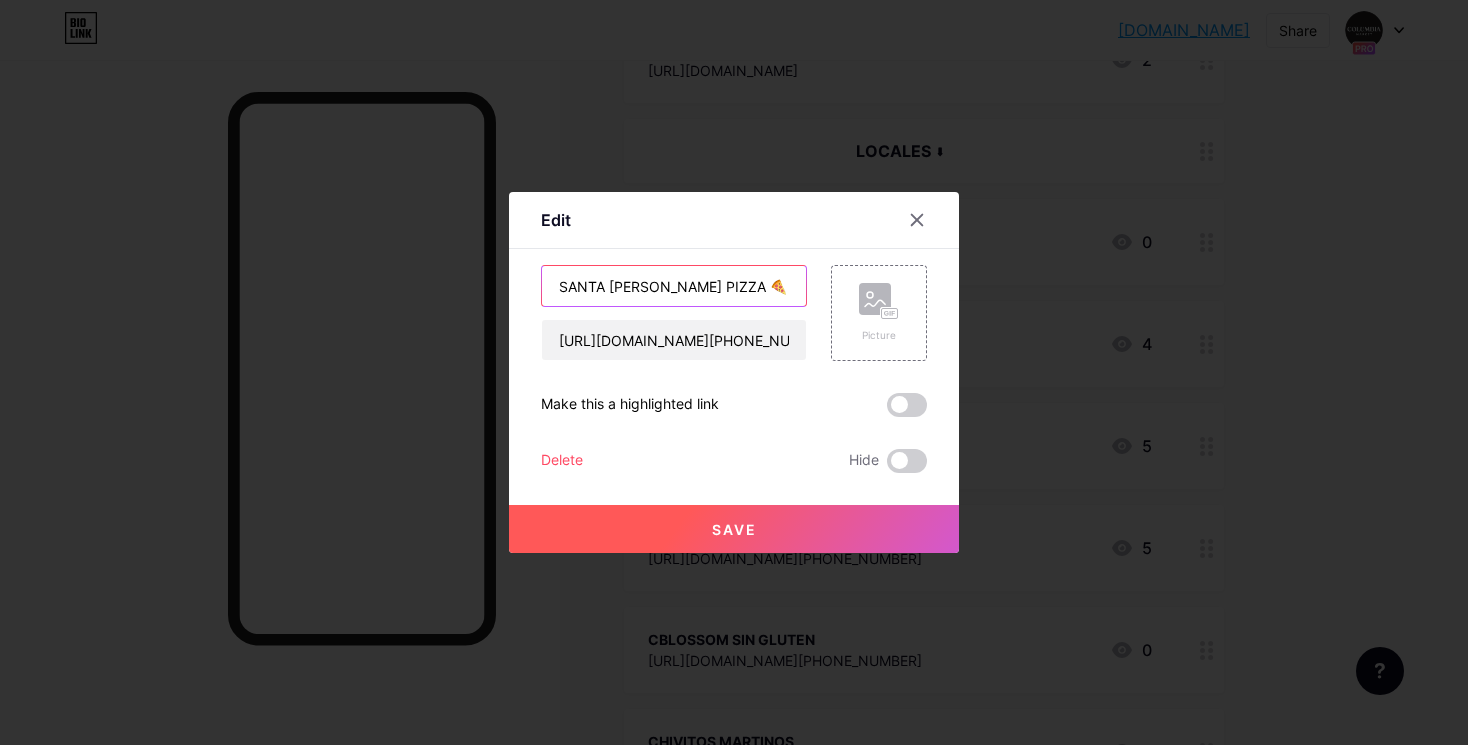 type on "SANTA [PERSON_NAME] PIZZA 🍕" 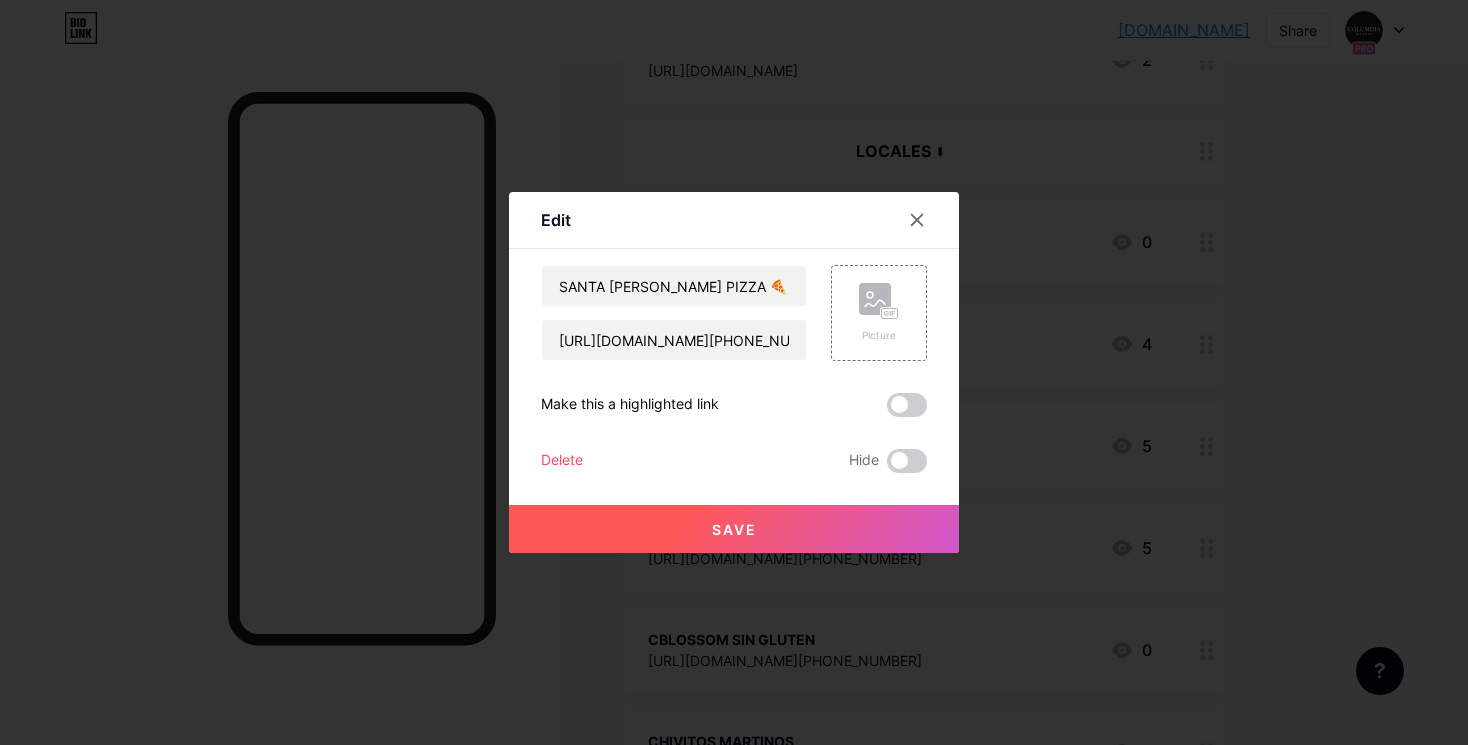 click on "Save" at bounding box center (734, 529) 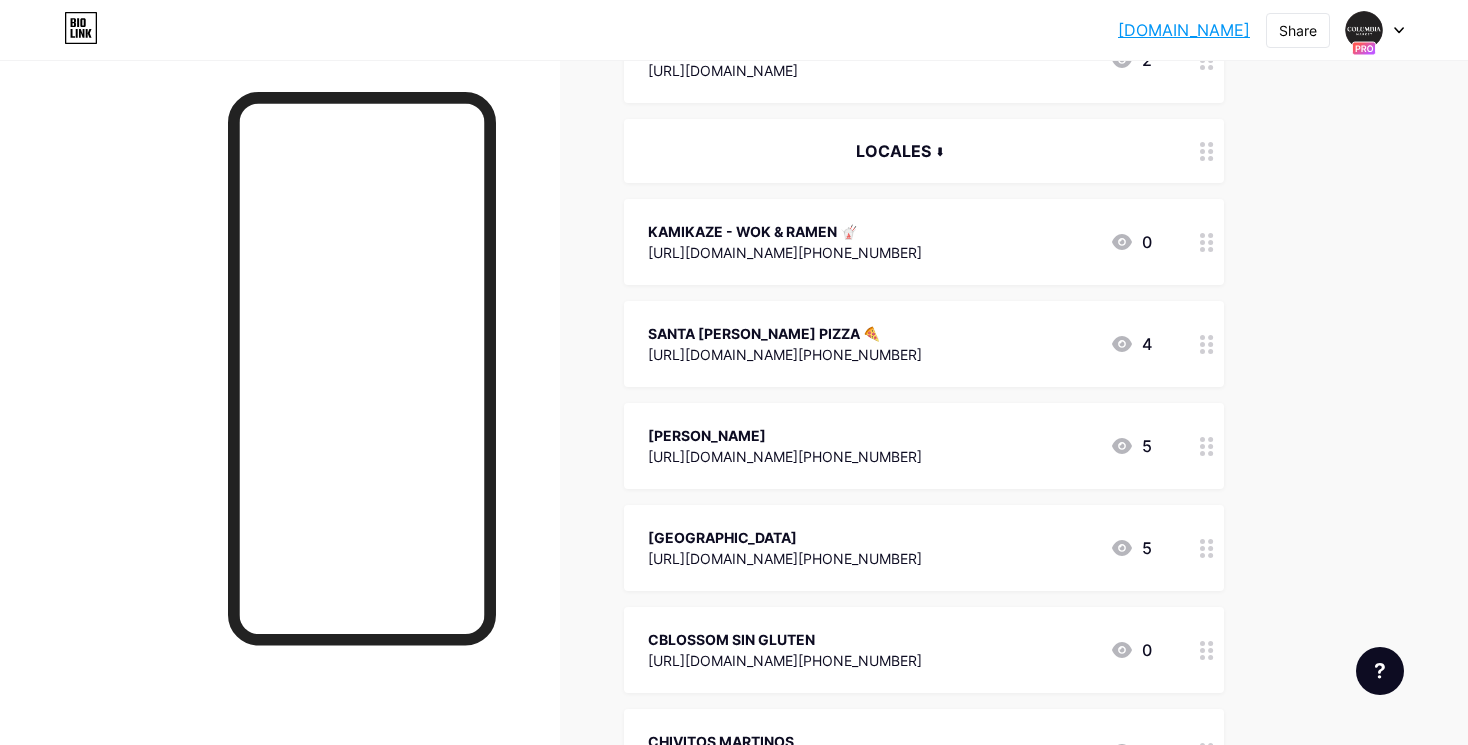 click on "[PERSON_NAME]" at bounding box center [785, 435] 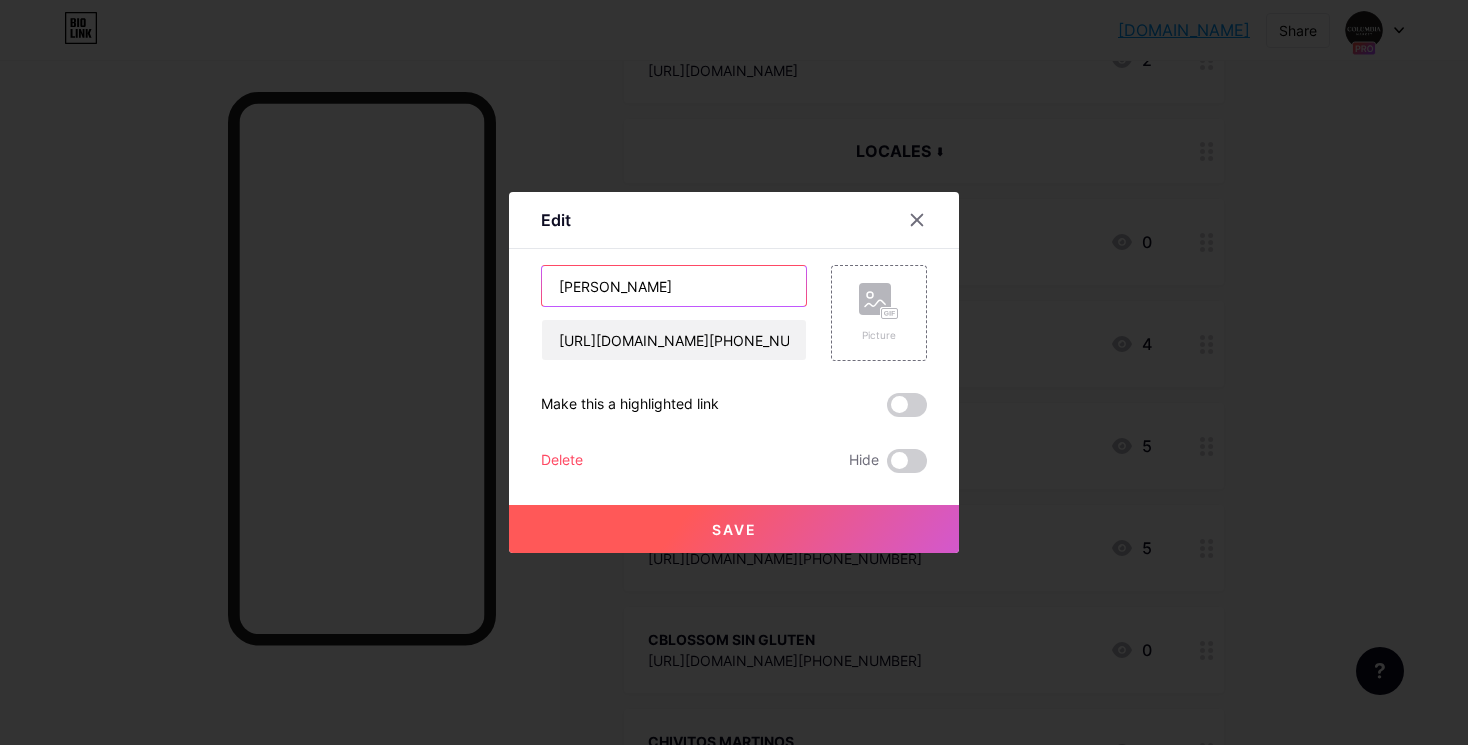 click on "[PERSON_NAME]" at bounding box center (674, 286) 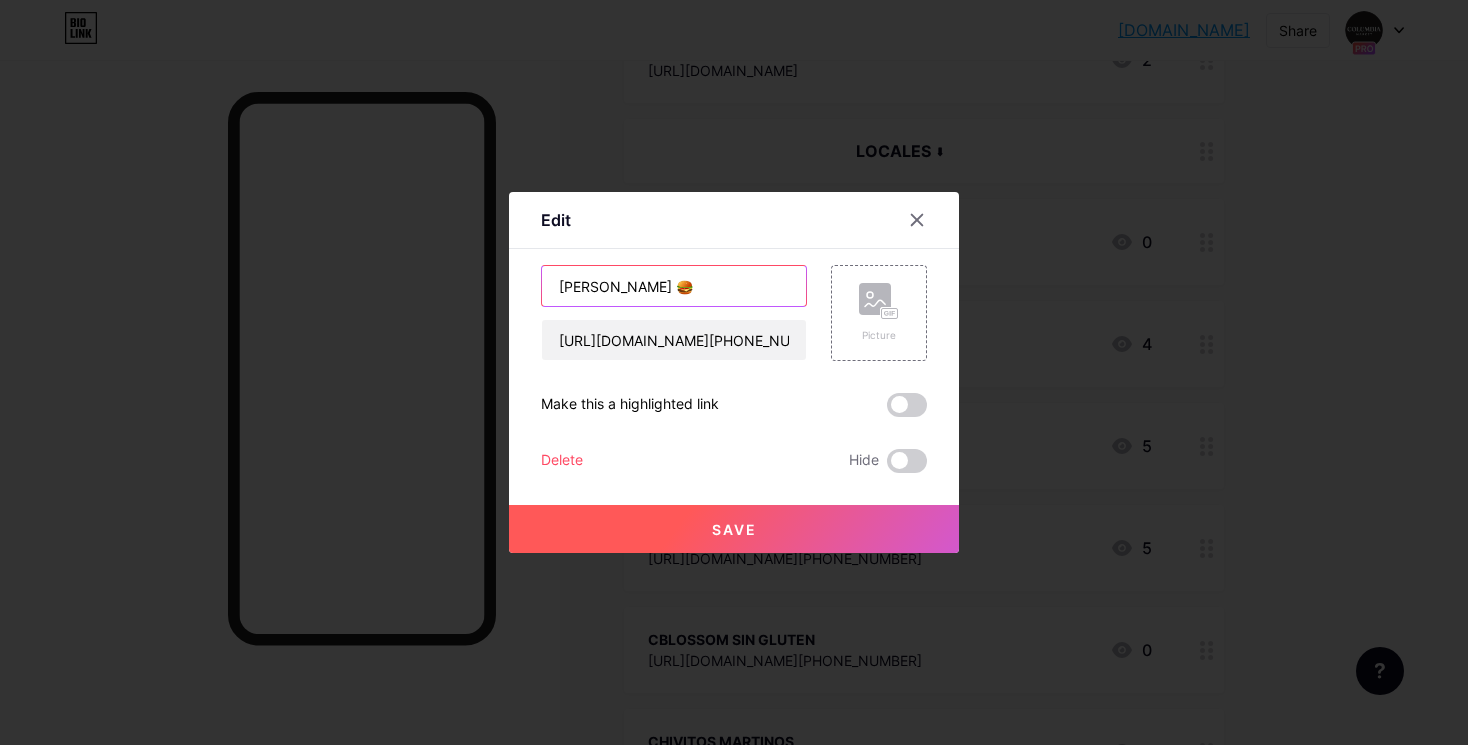 type on "[PERSON_NAME] 🍔" 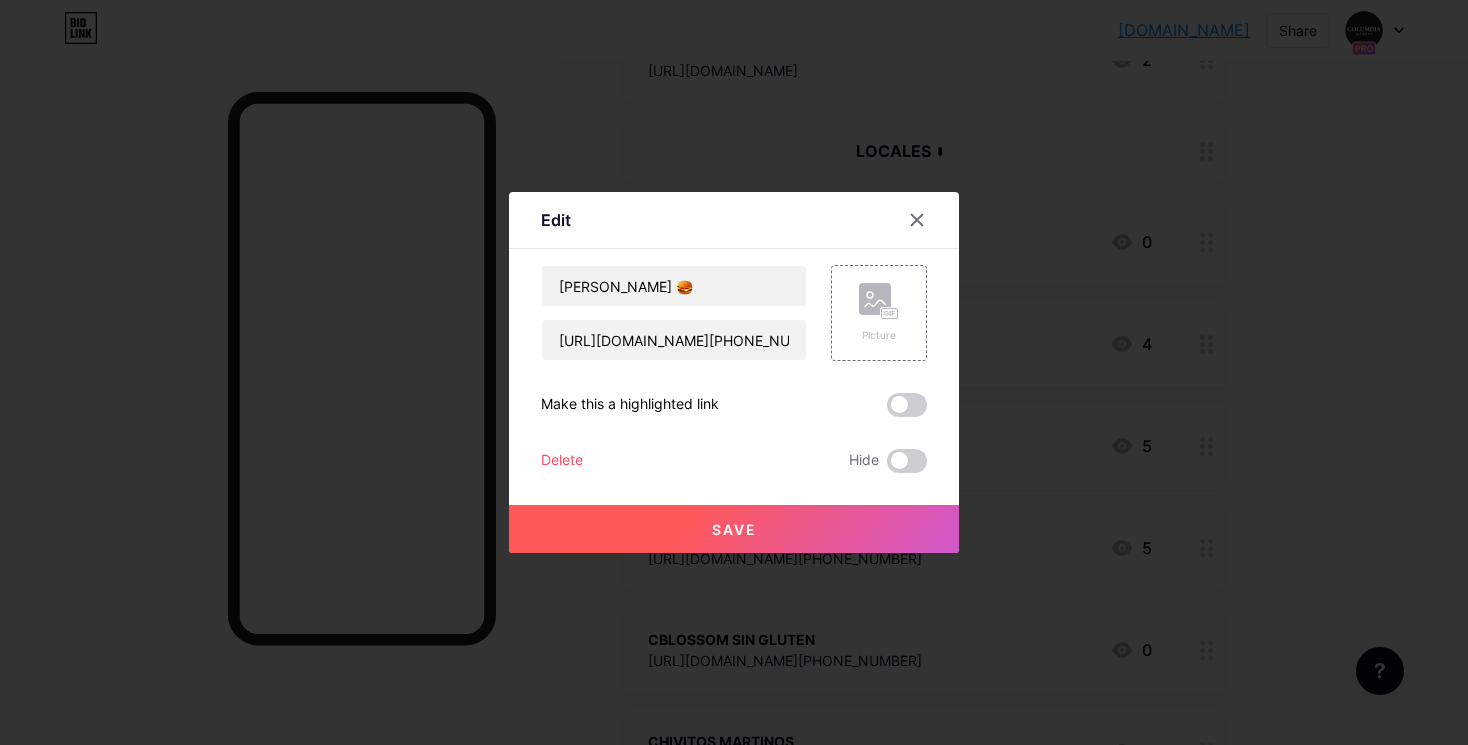 click on "Save" at bounding box center [734, 529] 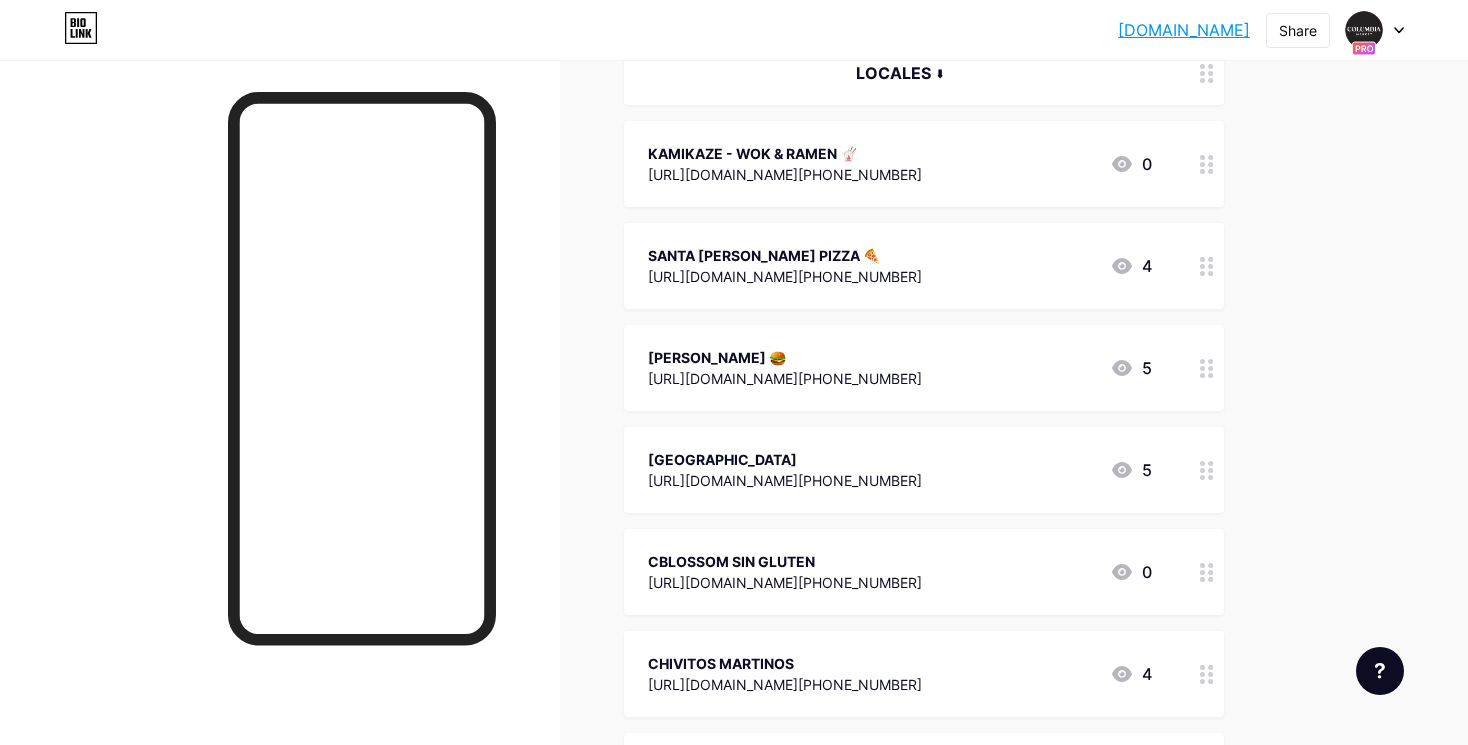 scroll, scrollTop: 1060, scrollLeft: 0, axis: vertical 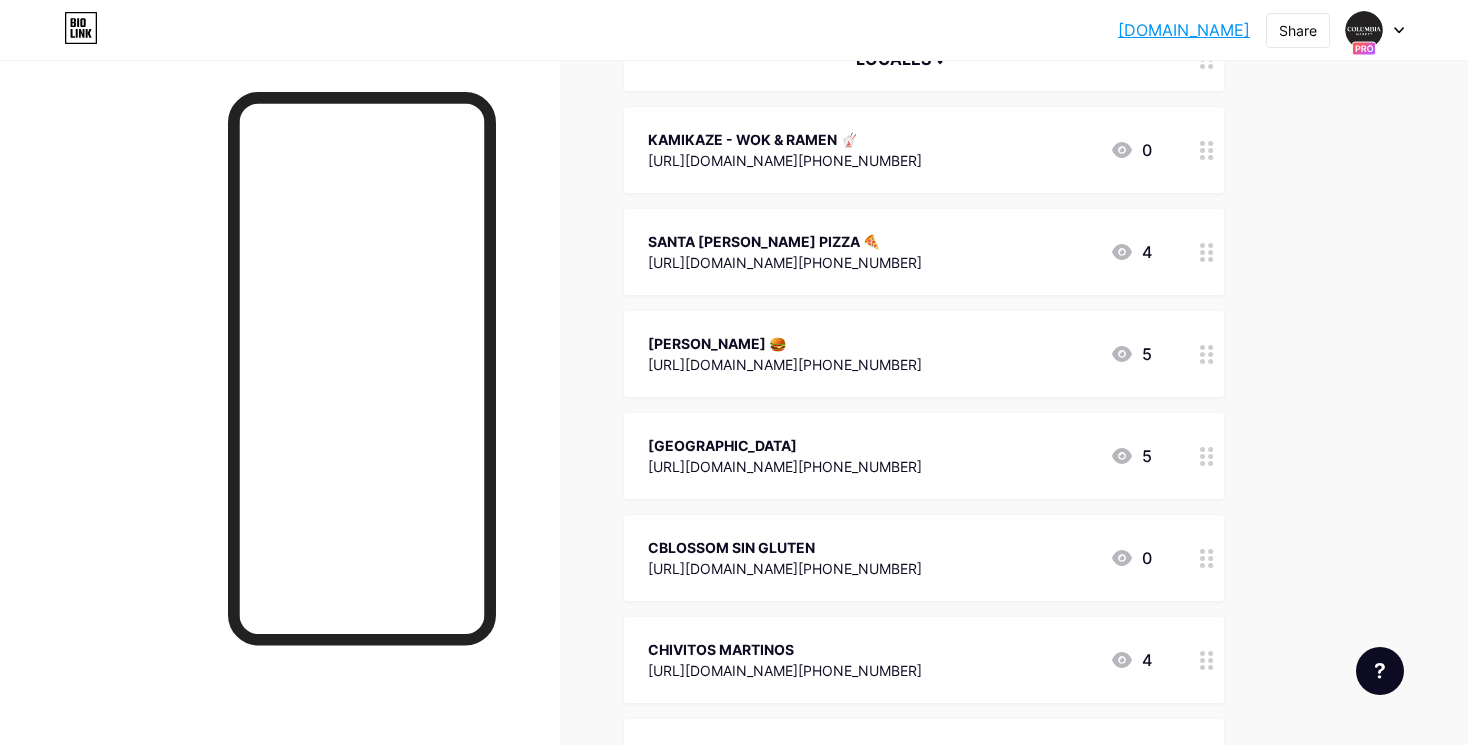 click on "[GEOGRAPHIC_DATA]" at bounding box center (785, 445) 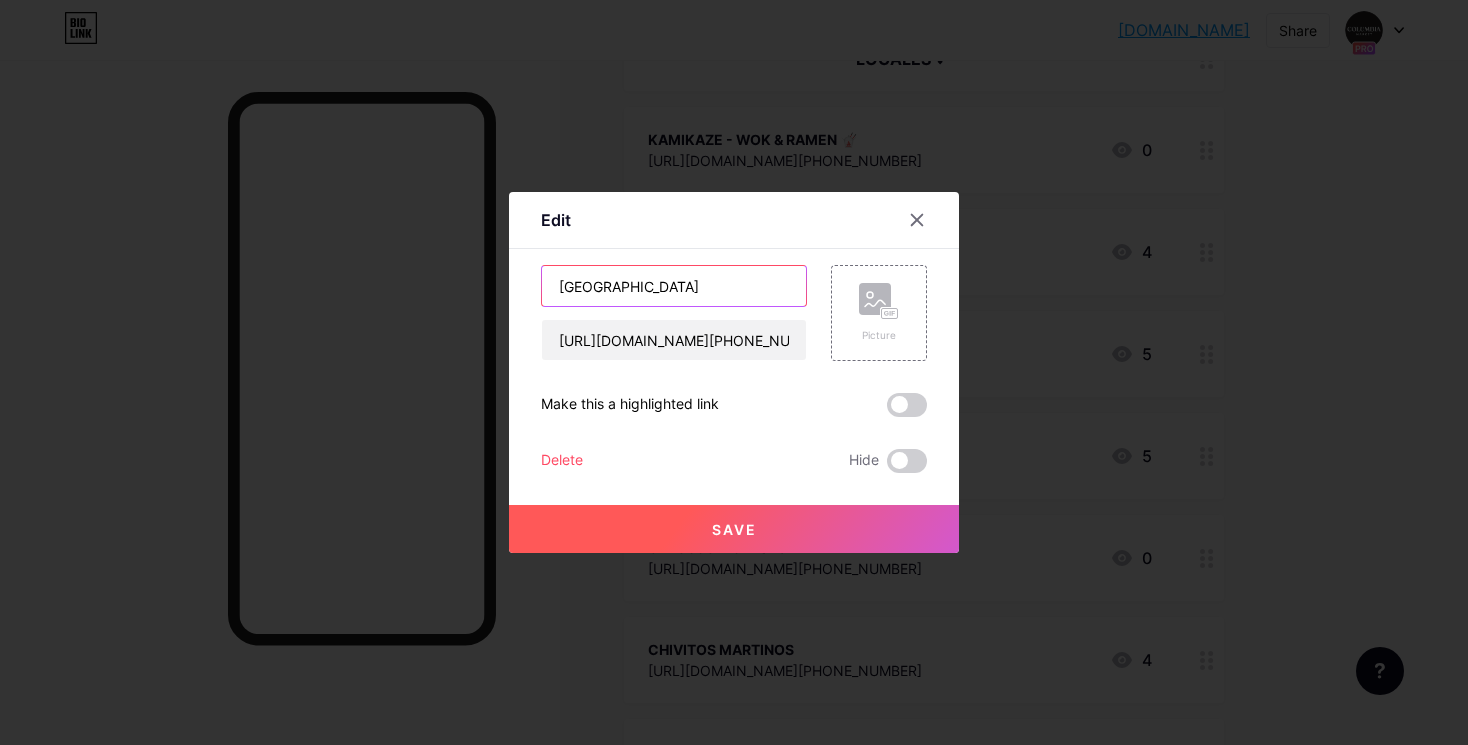 click on "[GEOGRAPHIC_DATA]" at bounding box center (674, 286) 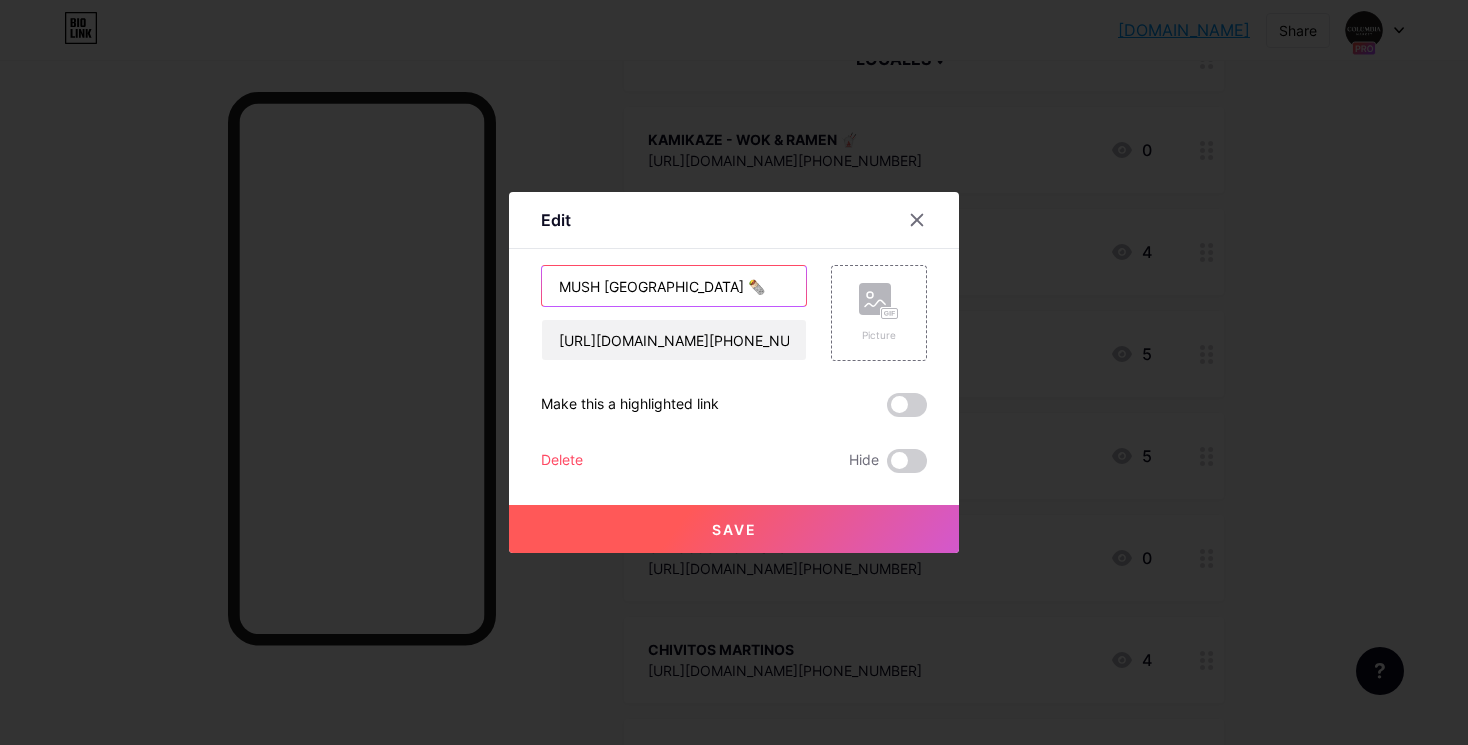 type on "MUSH [GEOGRAPHIC_DATA] 🌯" 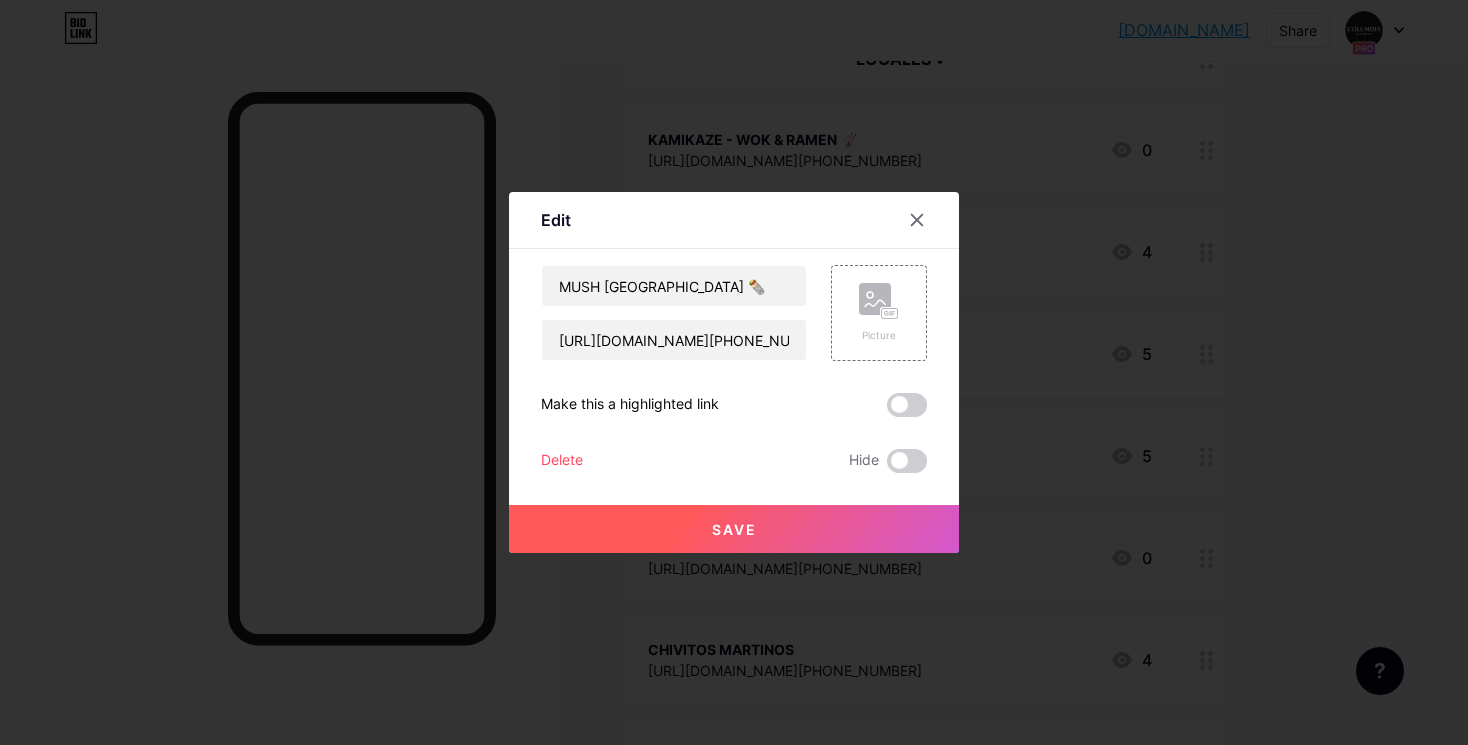click on "Save" at bounding box center (734, 529) 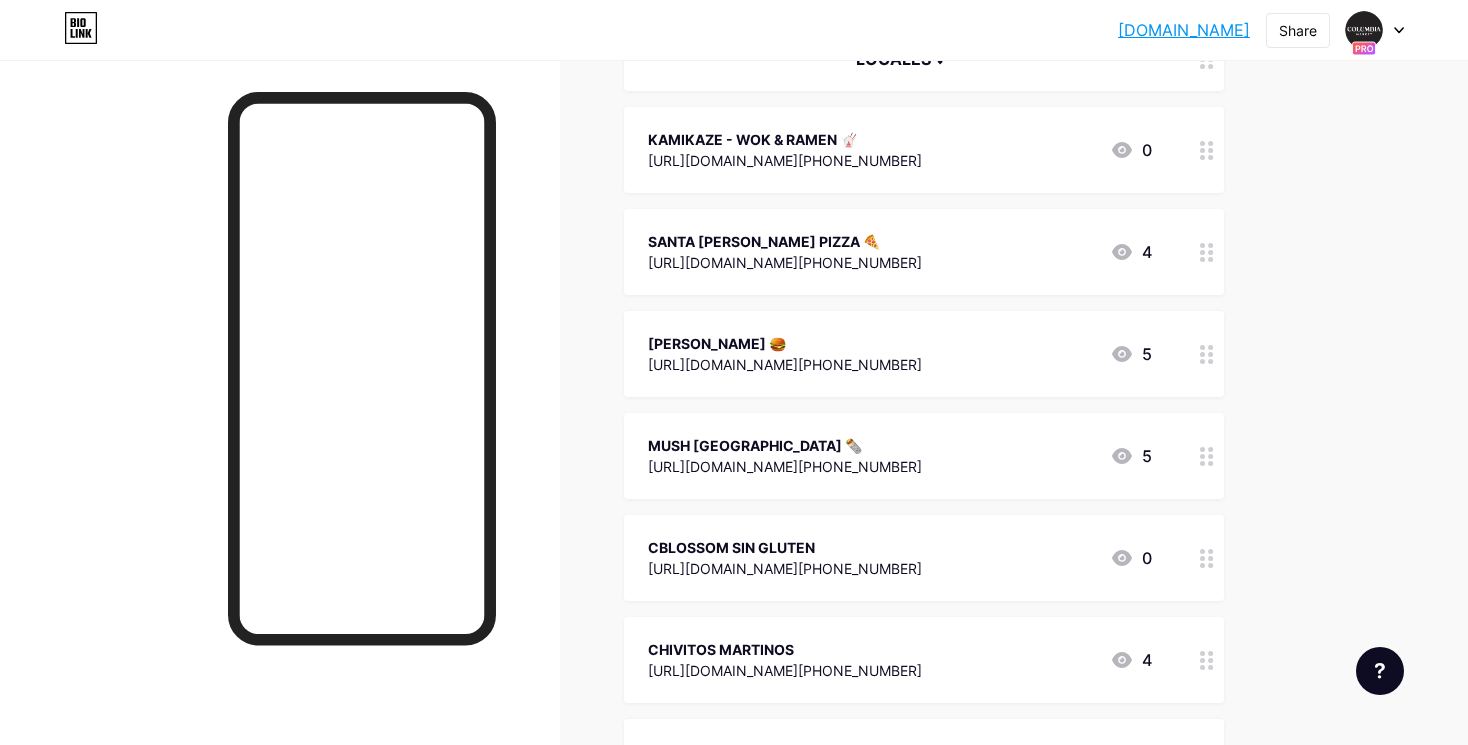 click on "CBLOSSOM SIN GLUTEN" at bounding box center [785, 547] 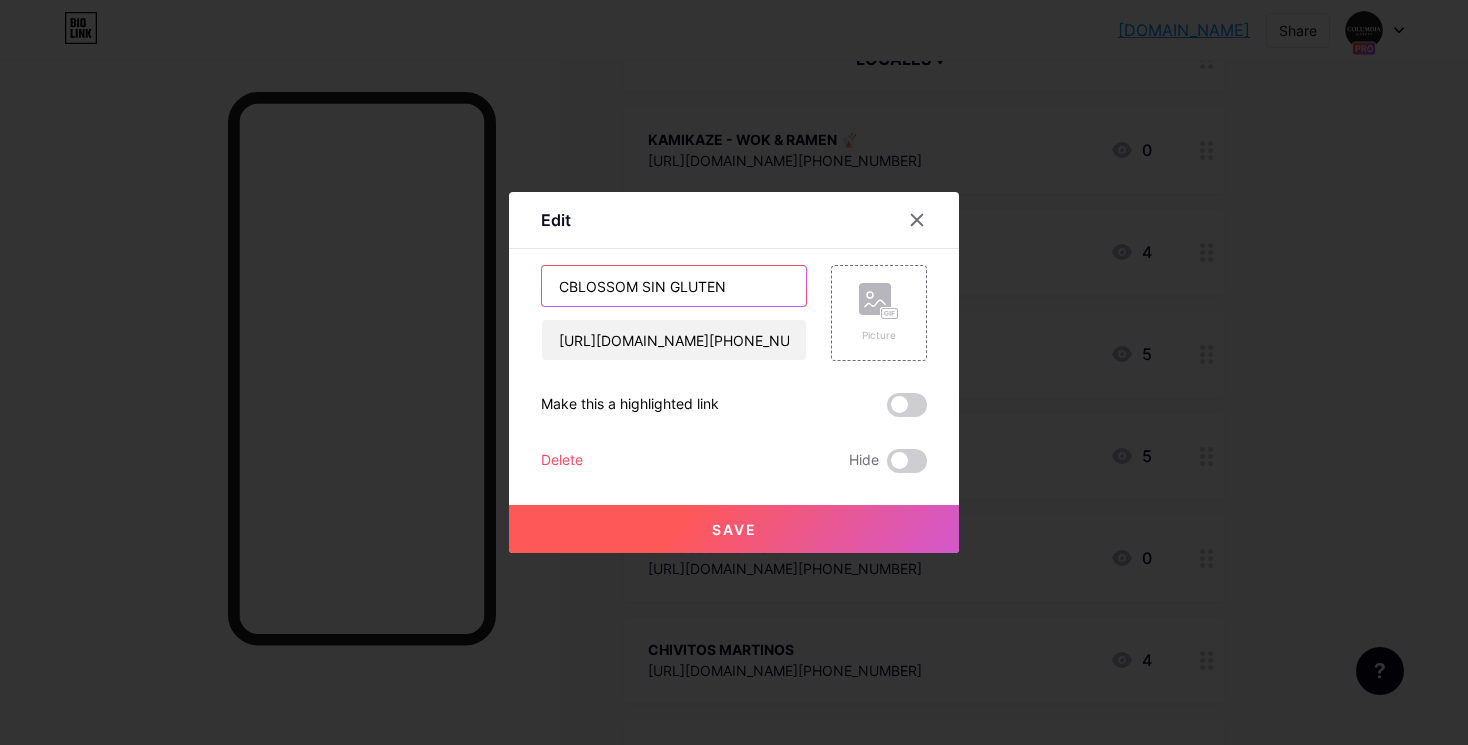 click on "CBLOSSOM SIN GLUTEN" at bounding box center (674, 286) 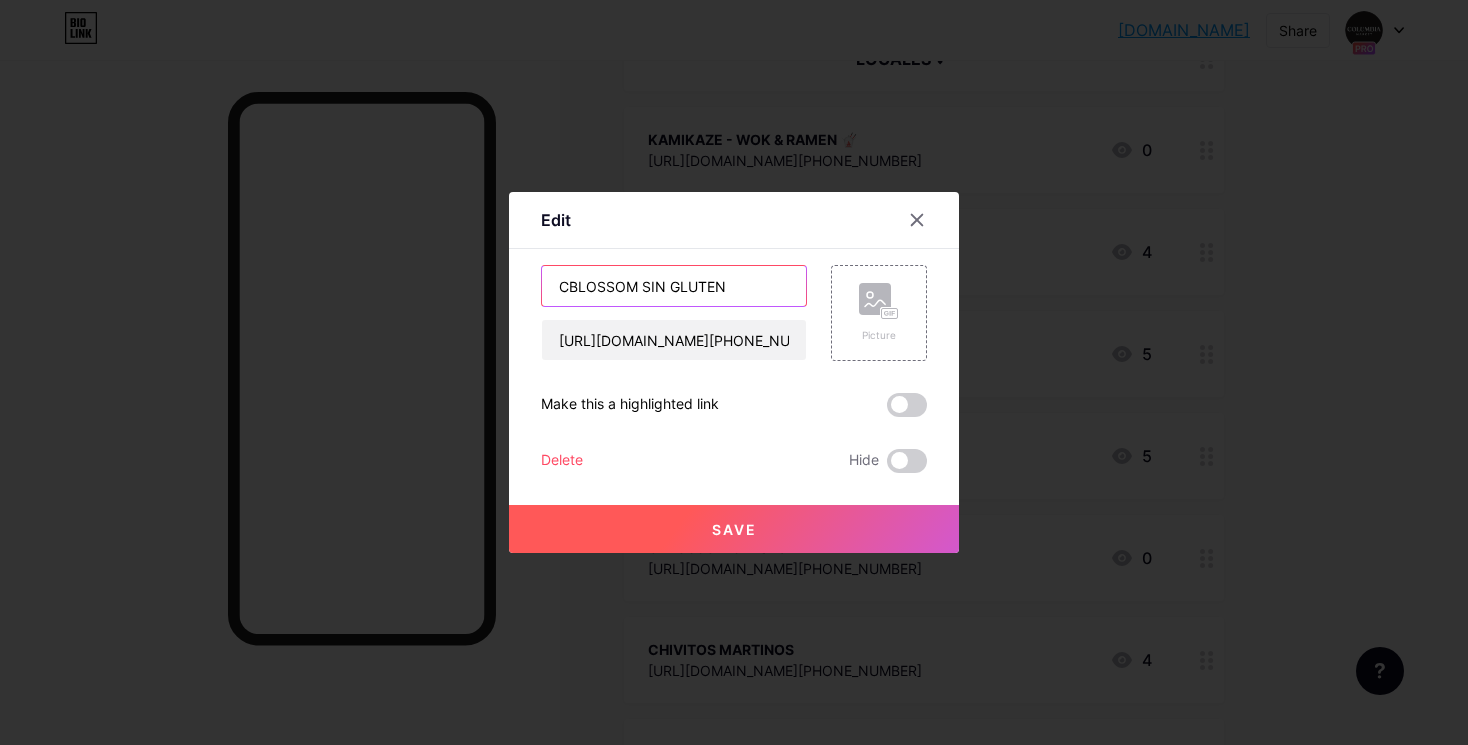 paste on "🌱" 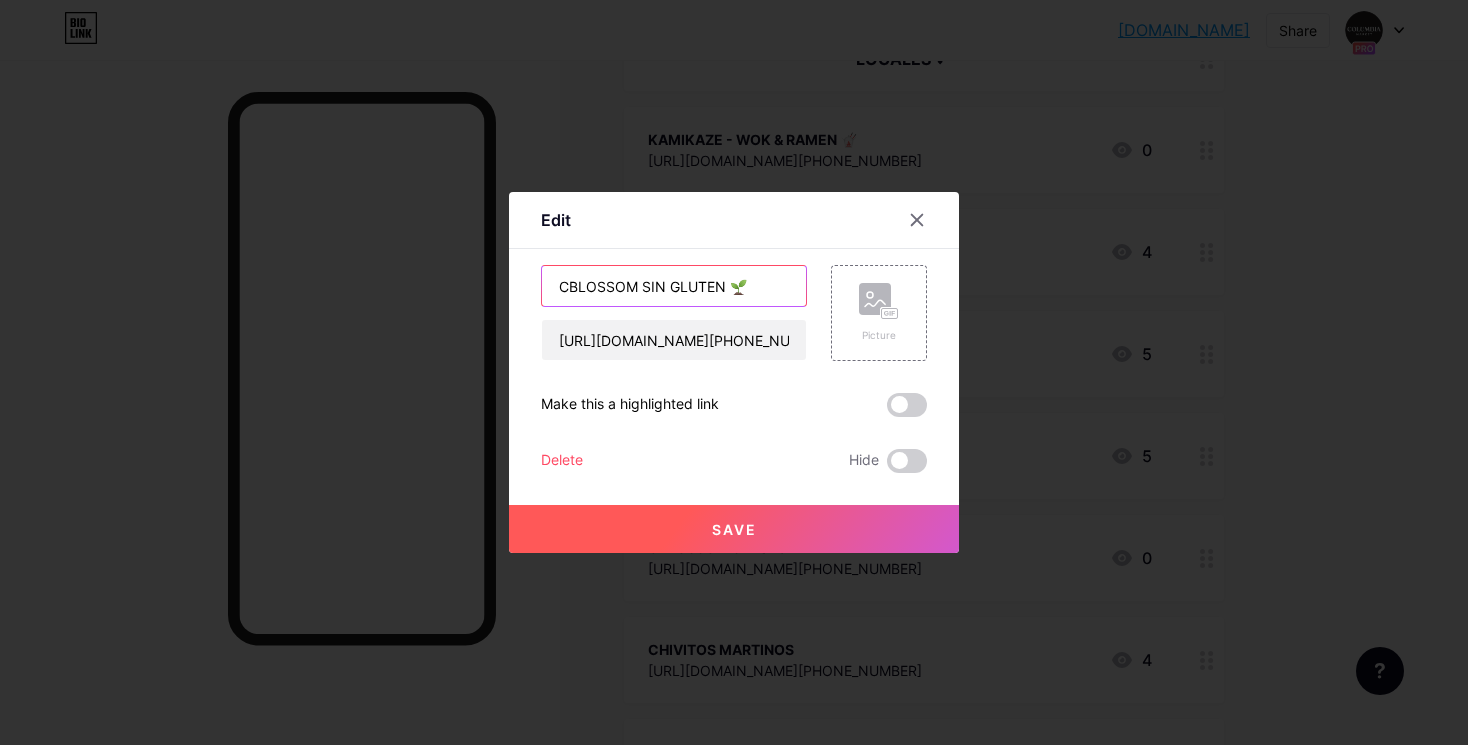 type on "CBLOSSOM SIN GLUTEN 🌱" 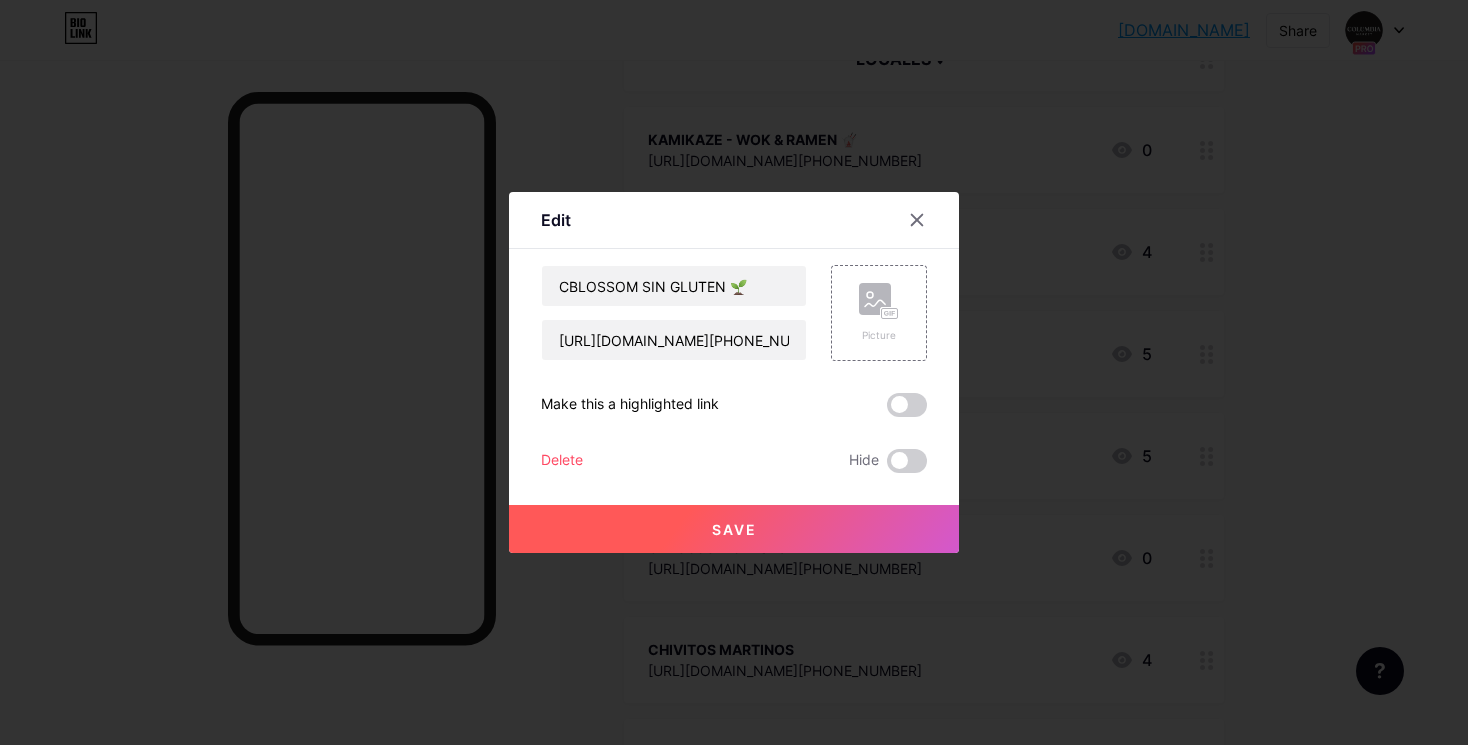 click on "Save" at bounding box center [734, 529] 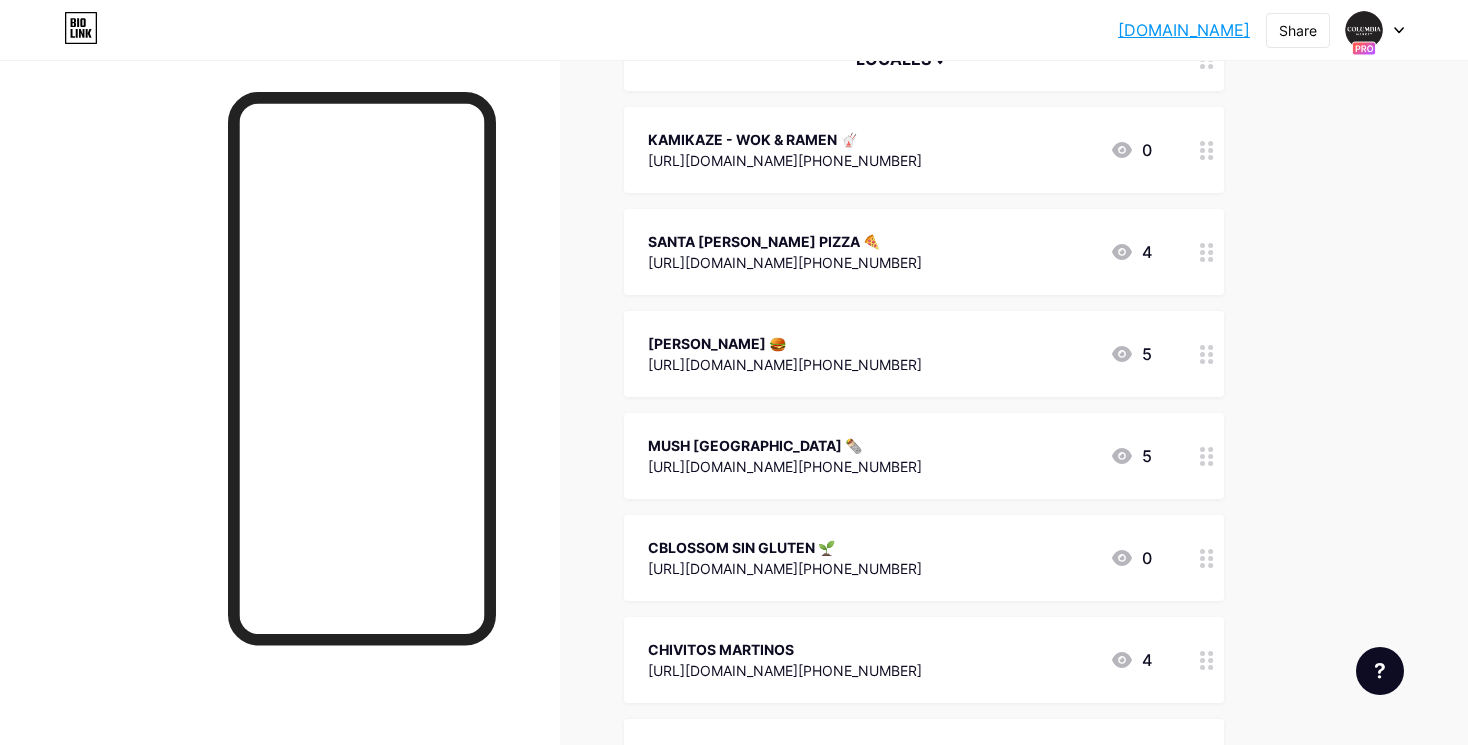 scroll, scrollTop: 1395, scrollLeft: 0, axis: vertical 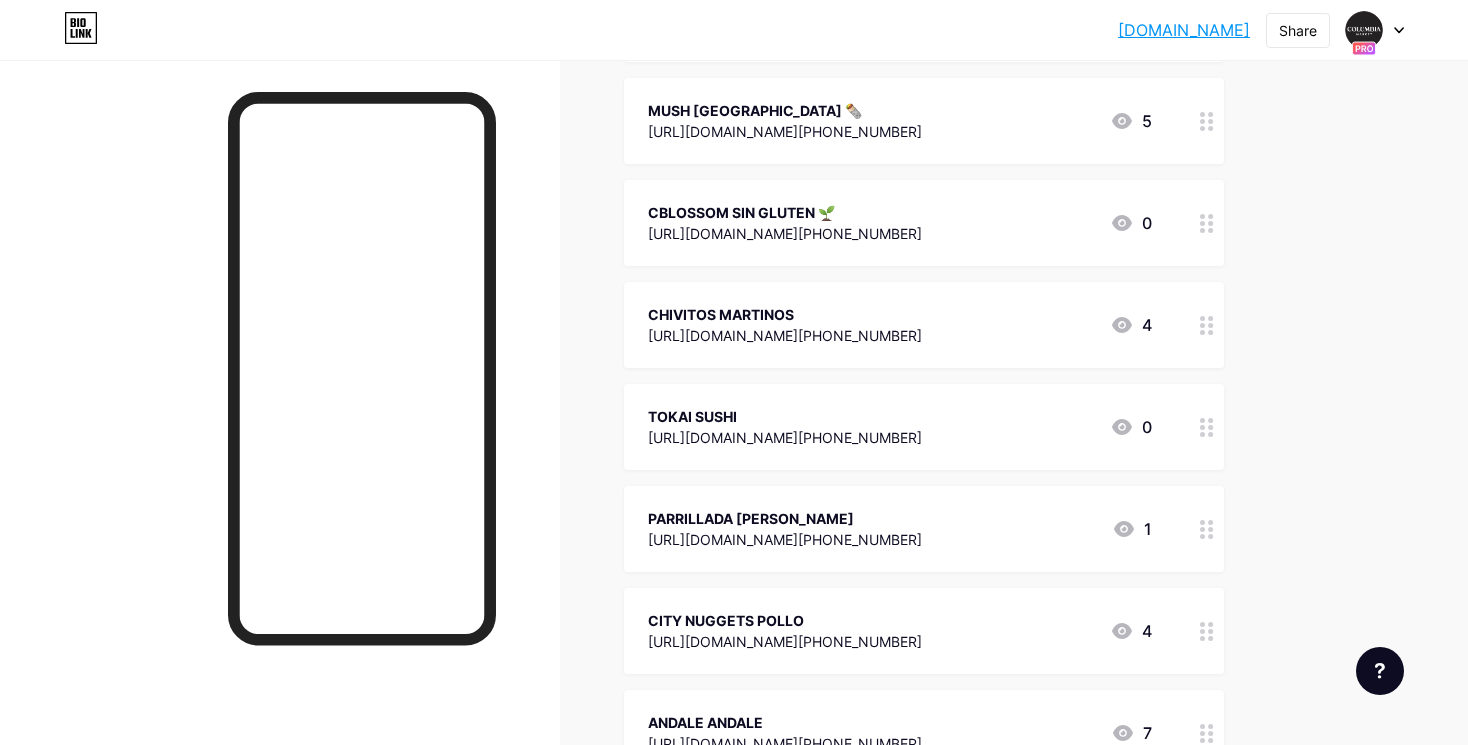 click on "CHIVITOS MARTINOS
[URL][DOMAIN_NAME][PHONE_NUMBER]
4" at bounding box center (924, 325) 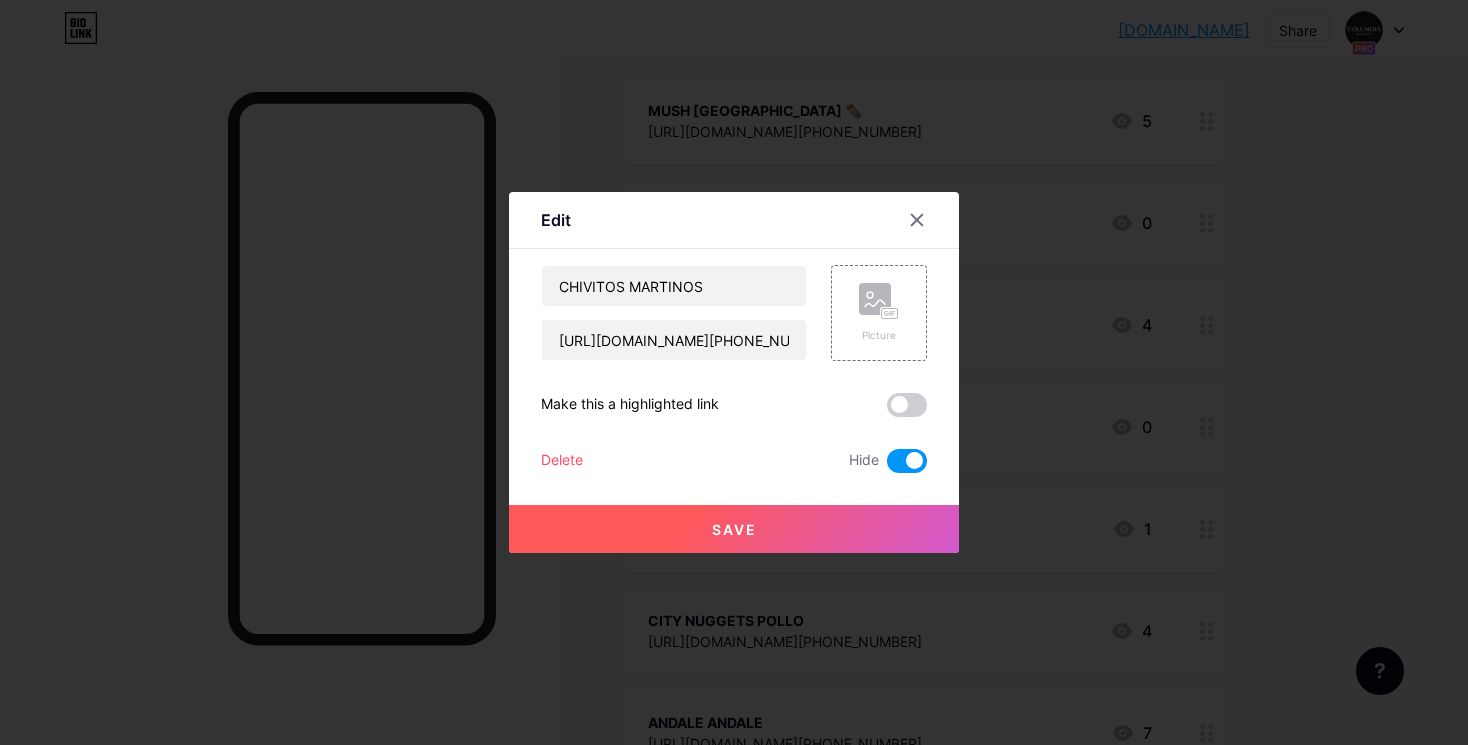 click at bounding box center (907, 461) 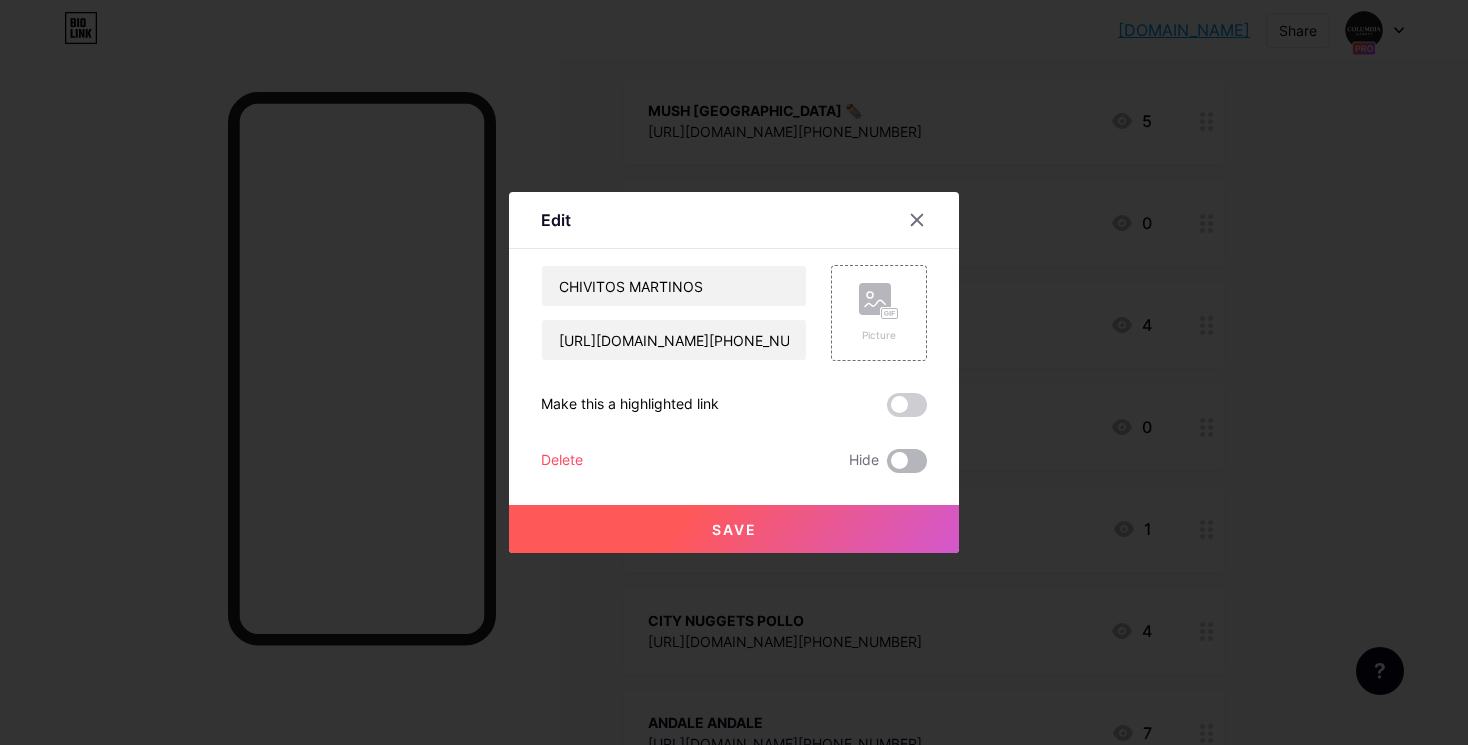 click at bounding box center [907, 461] 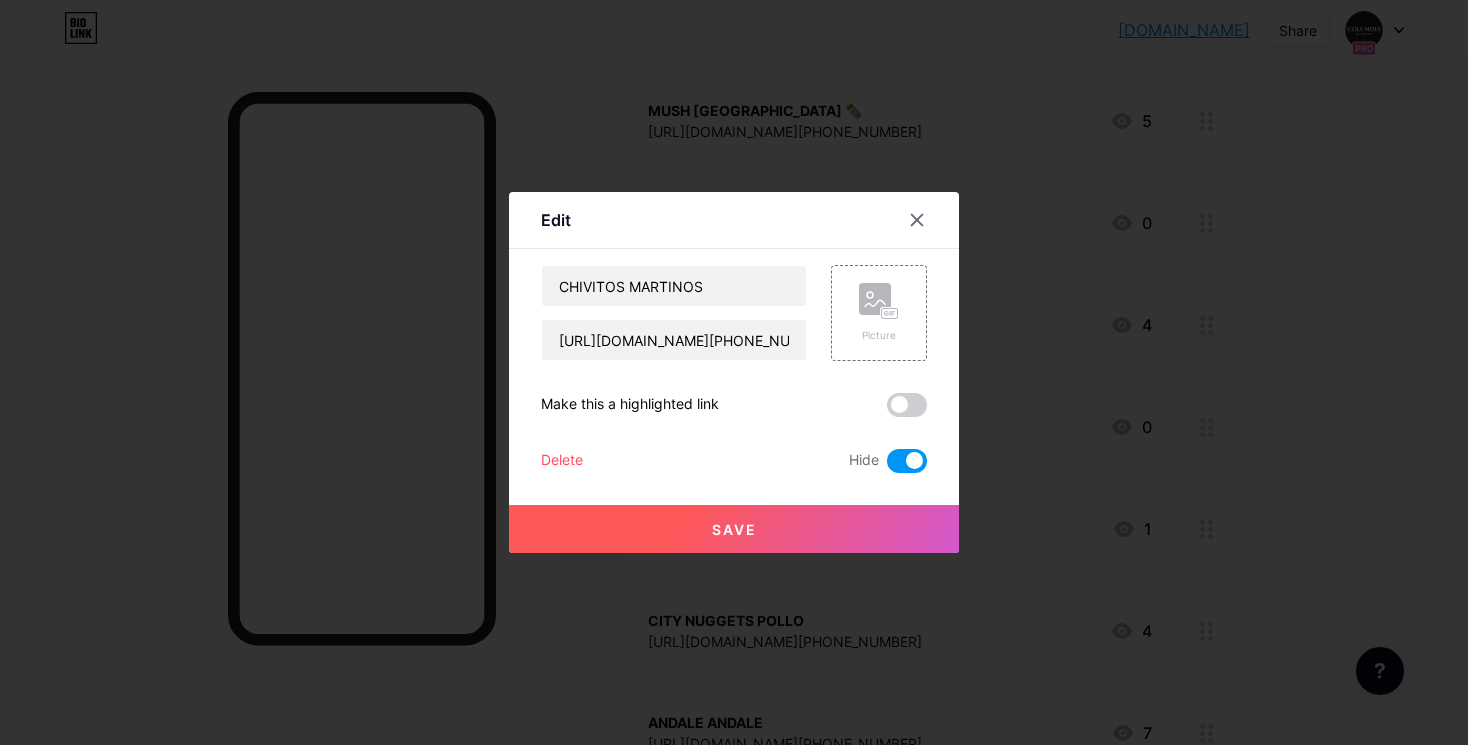 click on "Save" at bounding box center (734, 529) 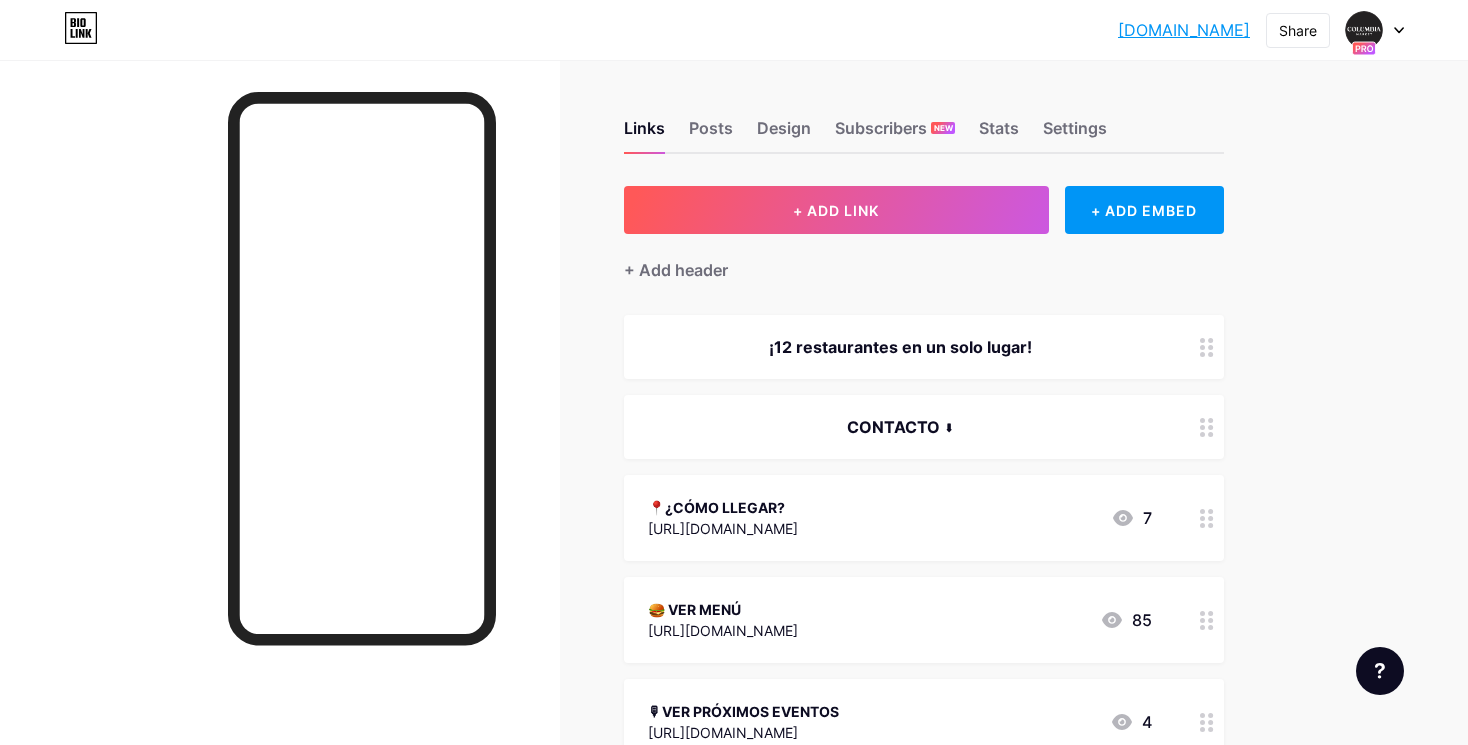 scroll, scrollTop: 0, scrollLeft: 0, axis: both 